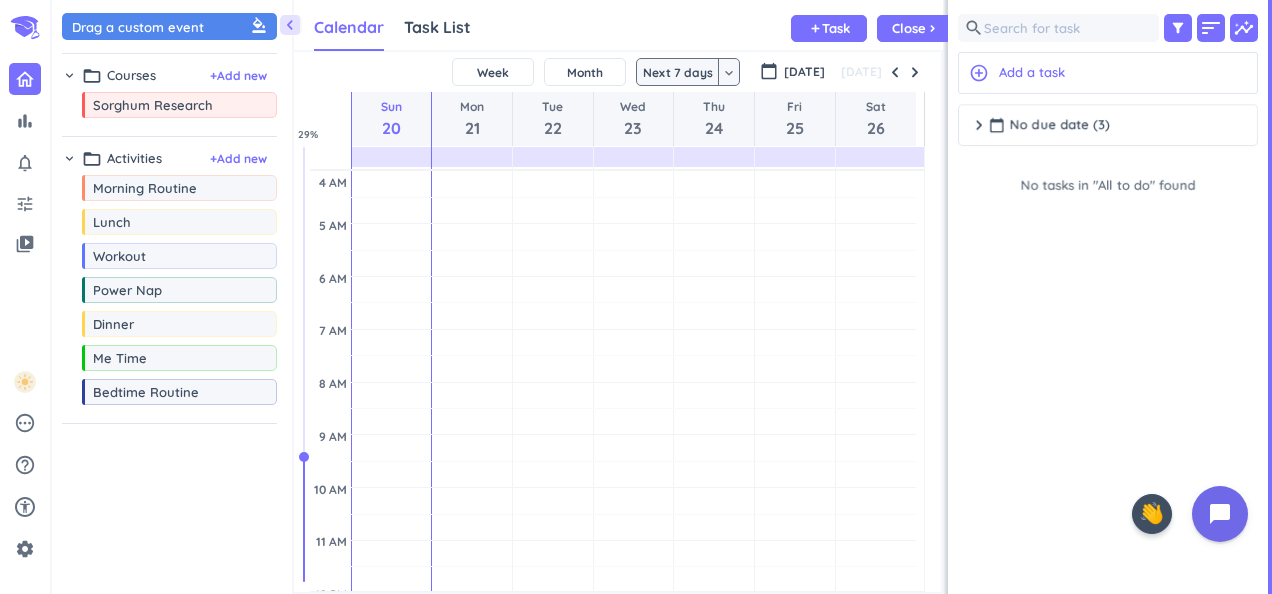 scroll, scrollTop: 0, scrollLeft: 0, axis: both 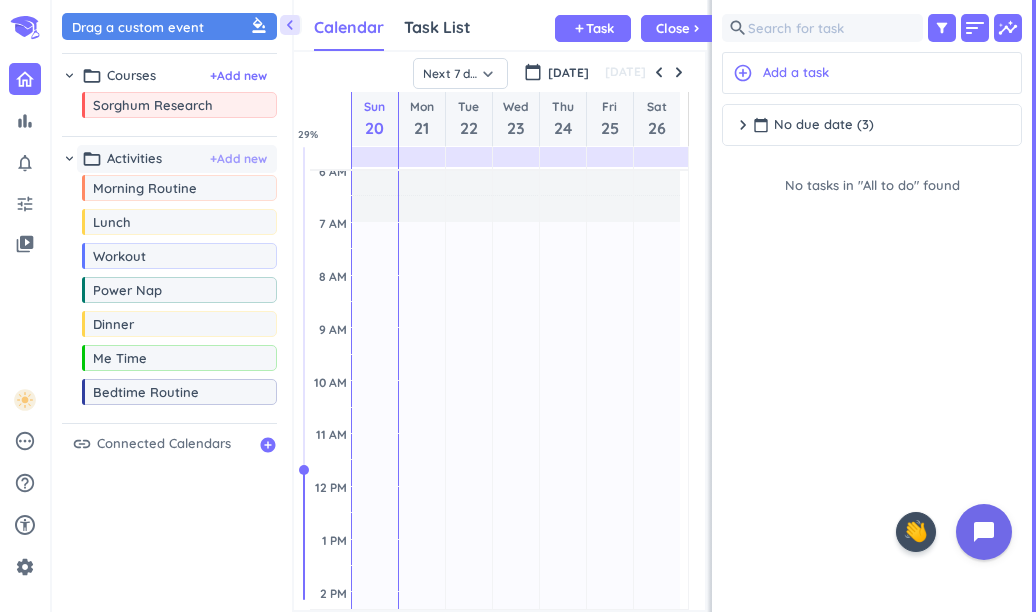click on "+  Add new" at bounding box center [238, 159] 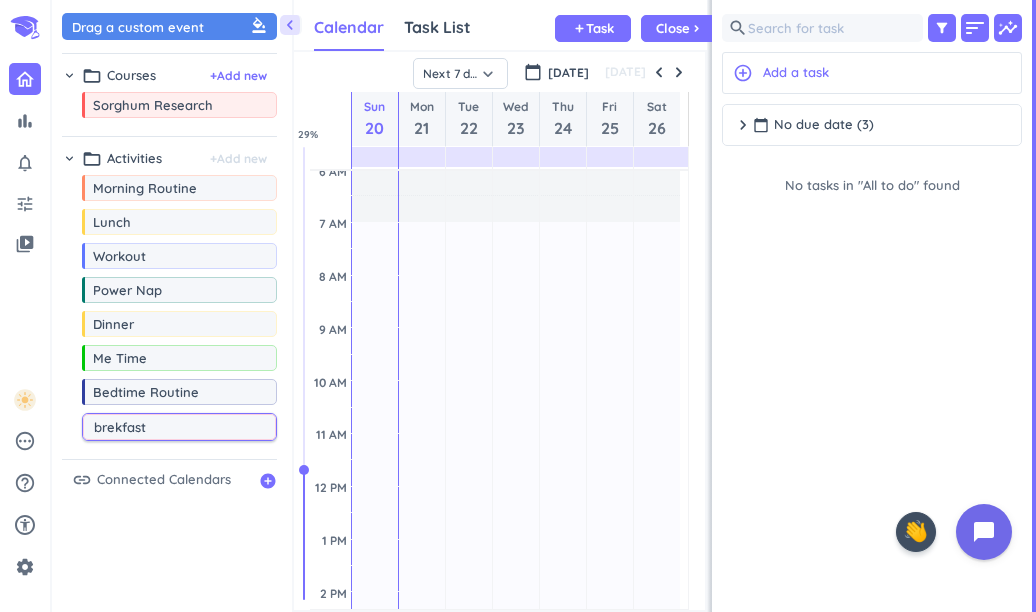 type on "brekfast" 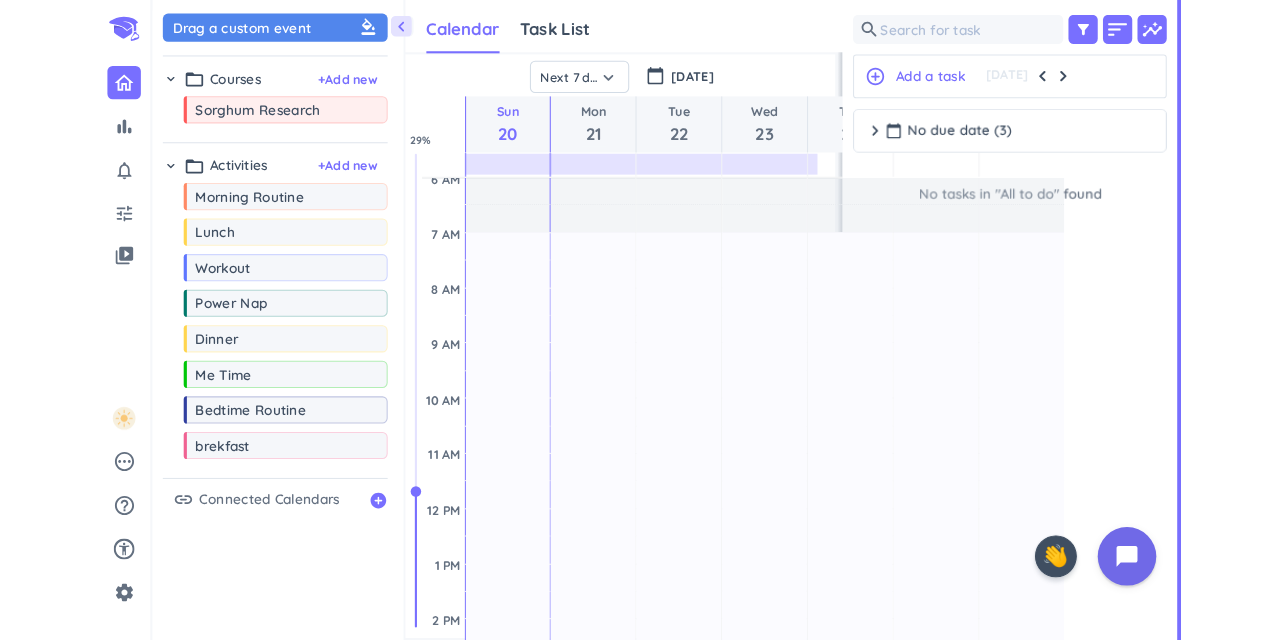 scroll, scrollTop: 9, scrollLeft: 8, axis: both 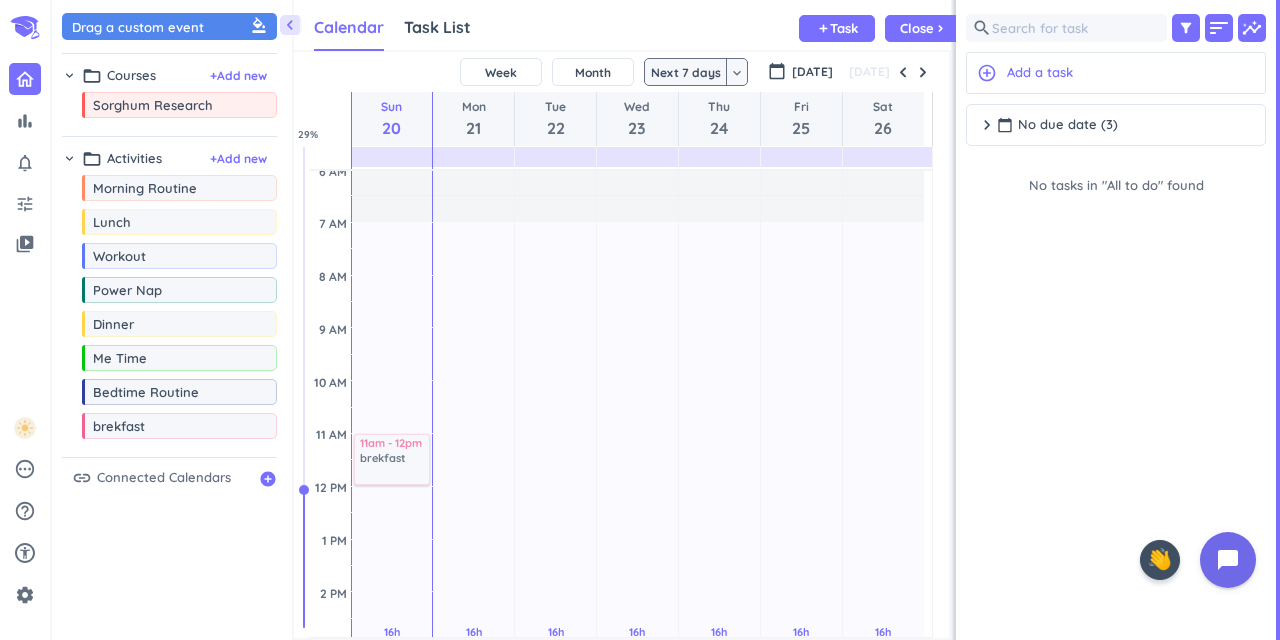 drag, startPoint x: 176, startPoint y: 430, endPoint x: 398, endPoint y: 433, distance: 222.02026 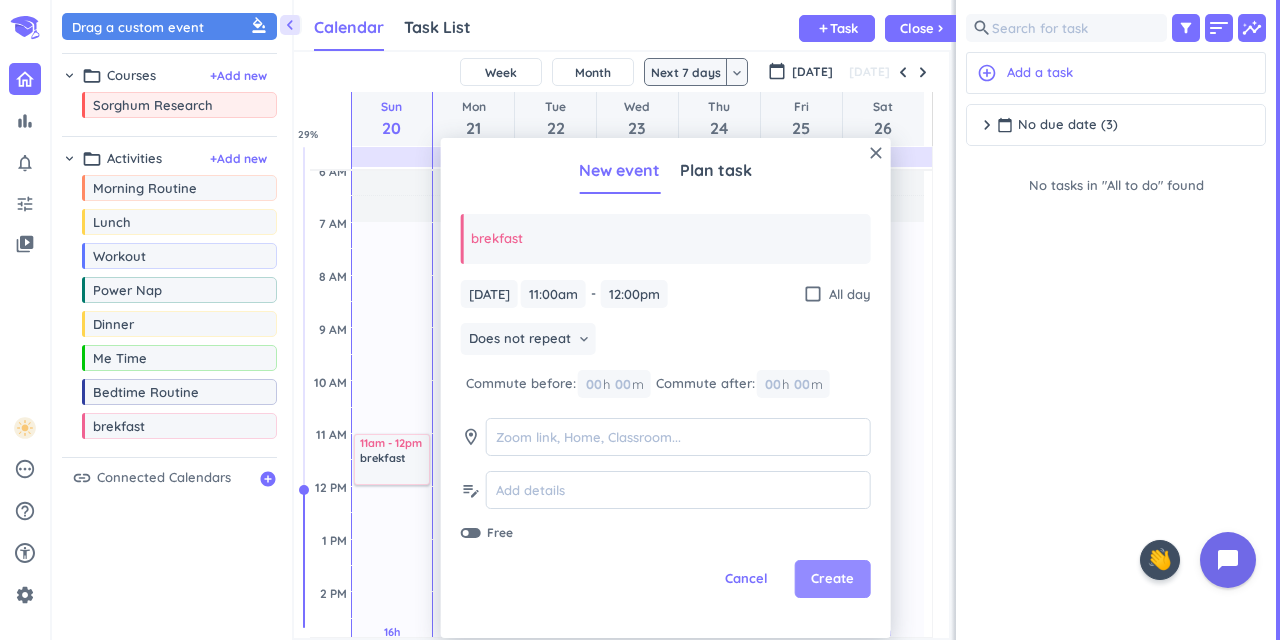 click on "Create" at bounding box center (832, 579) 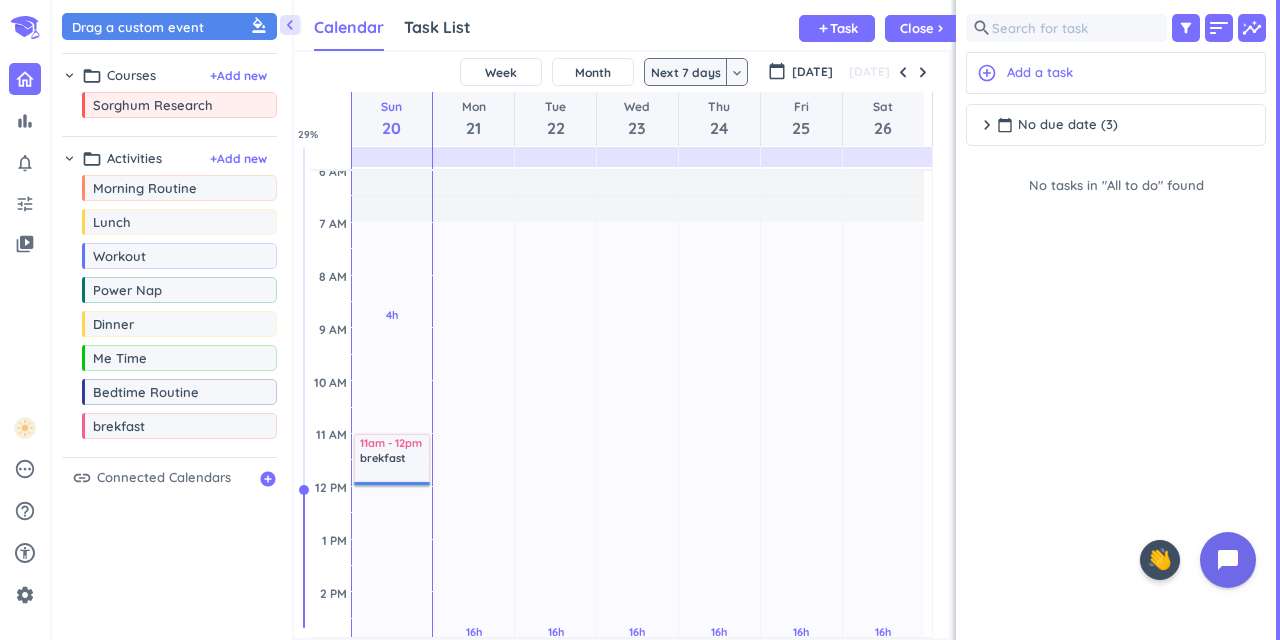 click on "11h  Past due Plan" at bounding box center (392, 776) 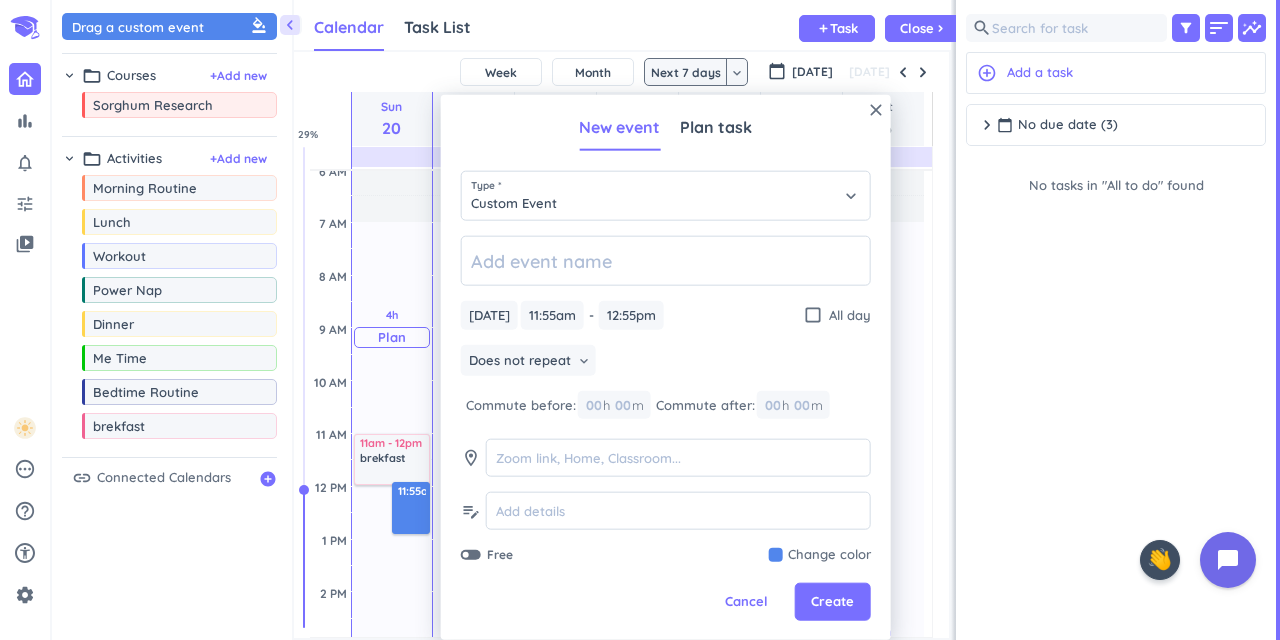 click on "4h  Past due Plan" at bounding box center (392, 328) 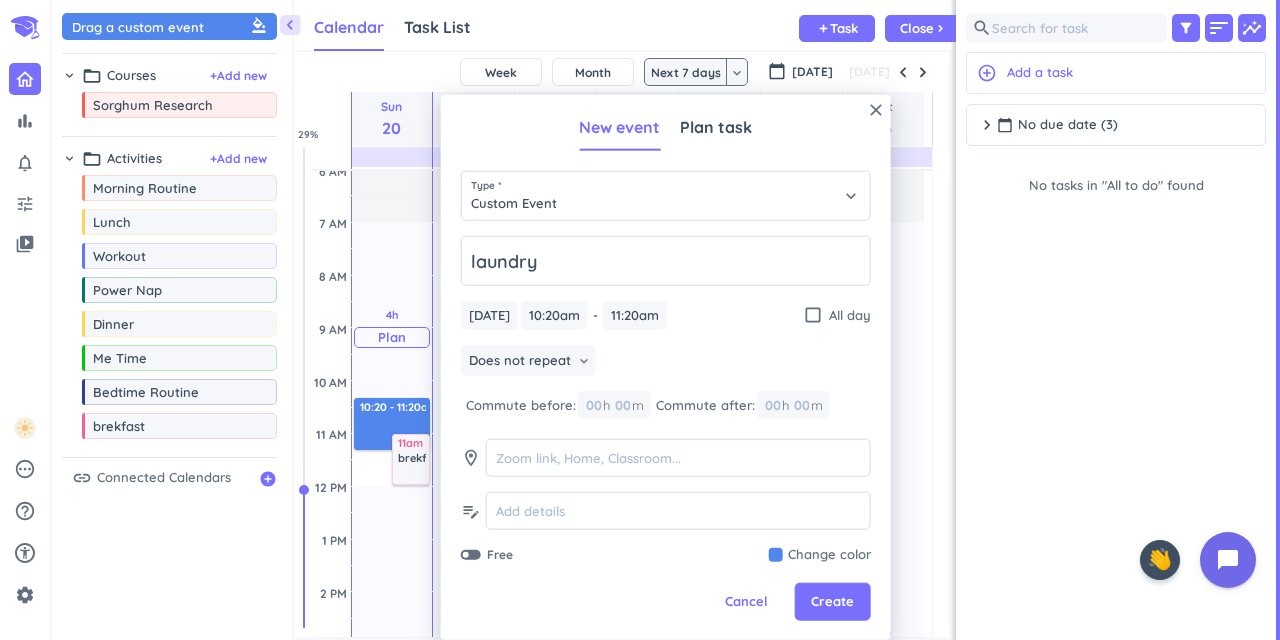 type on "laundry" 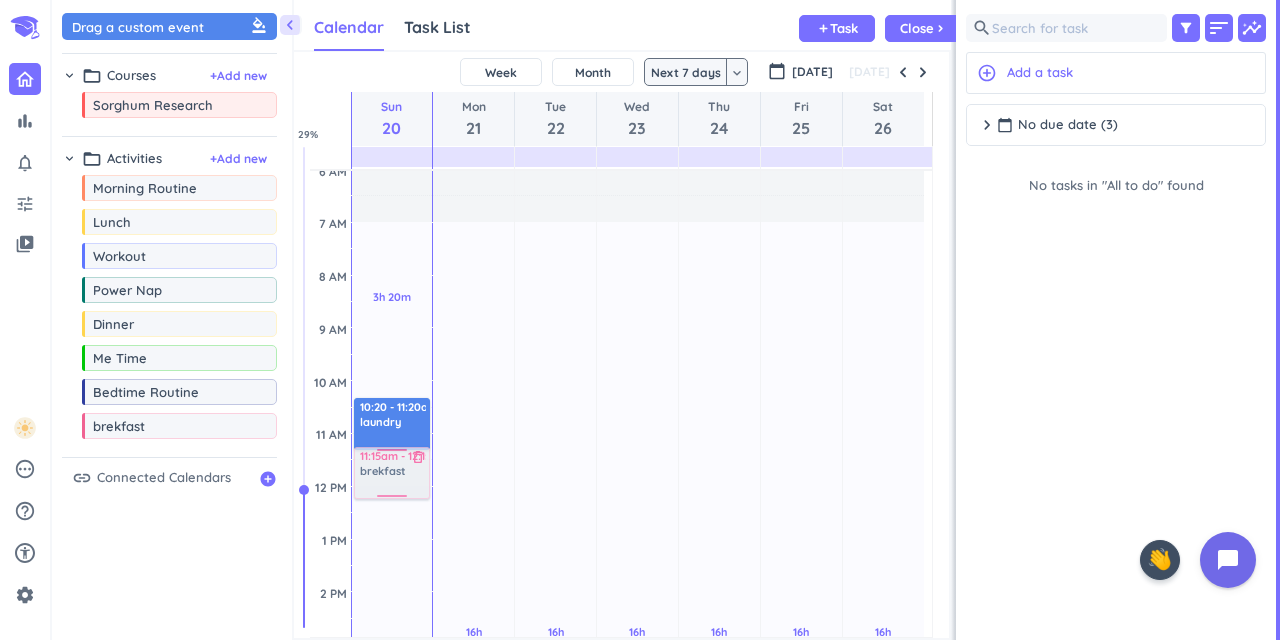 drag, startPoint x: 398, startPoint y: 458, endPoint x: 400, endPoint y: 484, distance: 26.076809 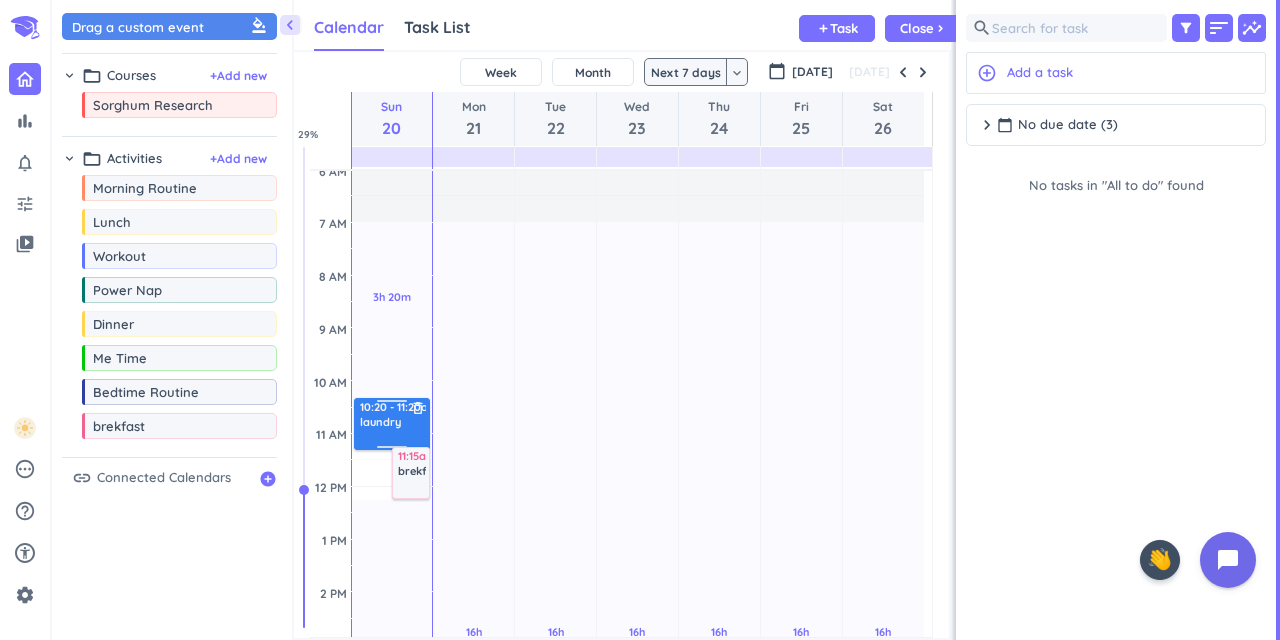 click at bounding box center [393, 438] 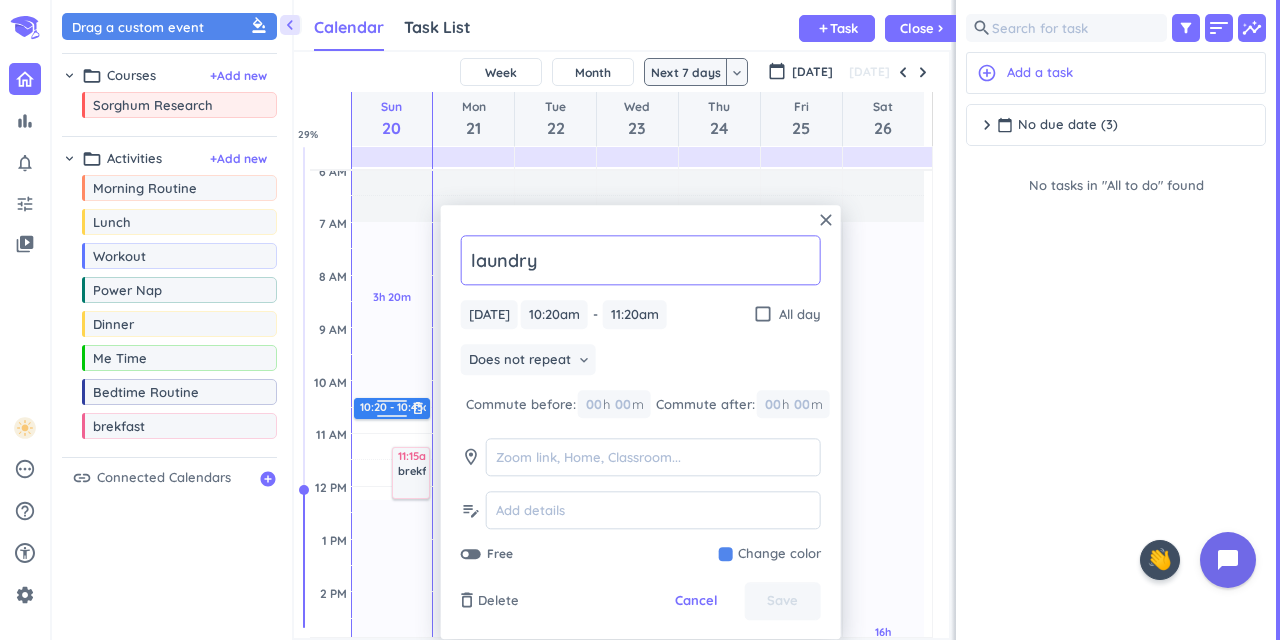 drag, startPoint x: 381, startPoint y: 446, endPoint x: 394, endPoint y: 412, distance: 36.40055 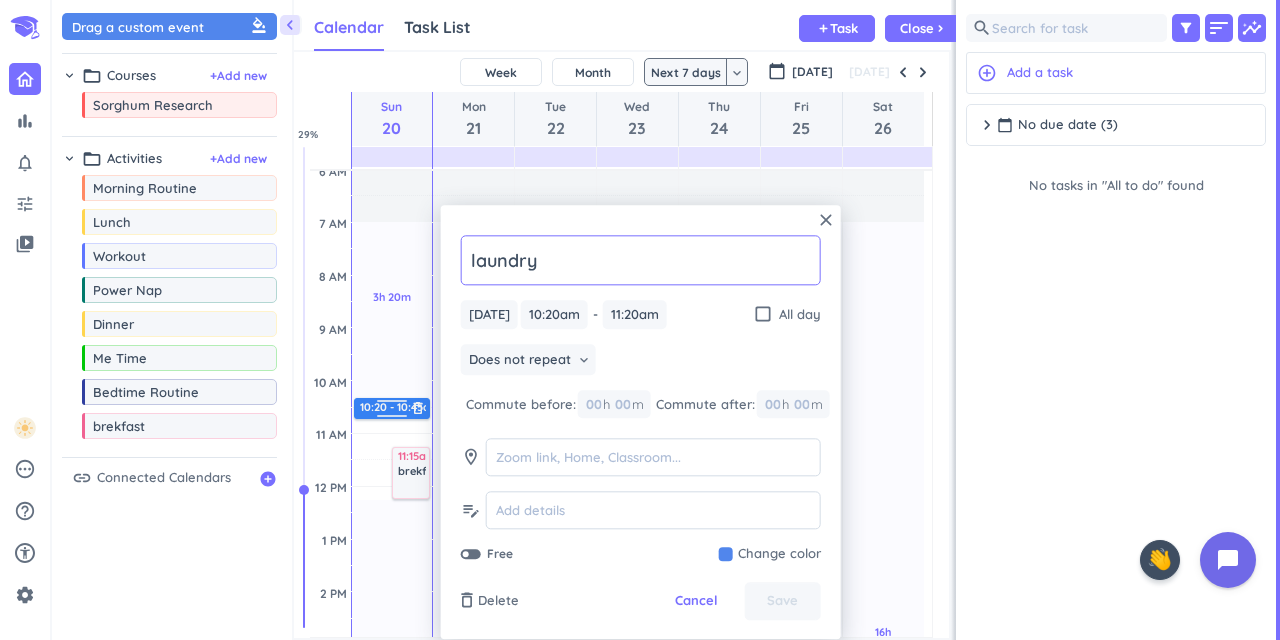 click on "3h 20m Past due Plan 10h 45m Past due Plan Adjust Awake Time Adjust Awake Time 10:20 - 11:20am laundry delete_outline 11:15am - 12:15pm brekfast delete_outline 10:20 - 10:45am laundry delete_outline" at bounding box center [392, 697] 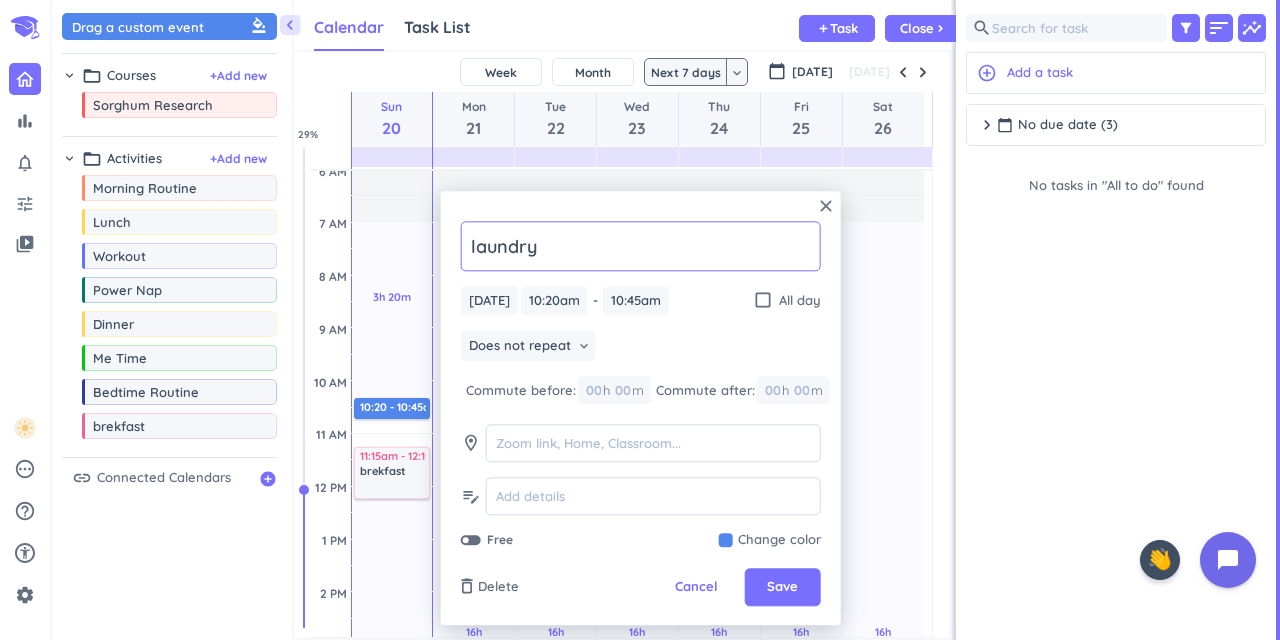 type on "10:45am" 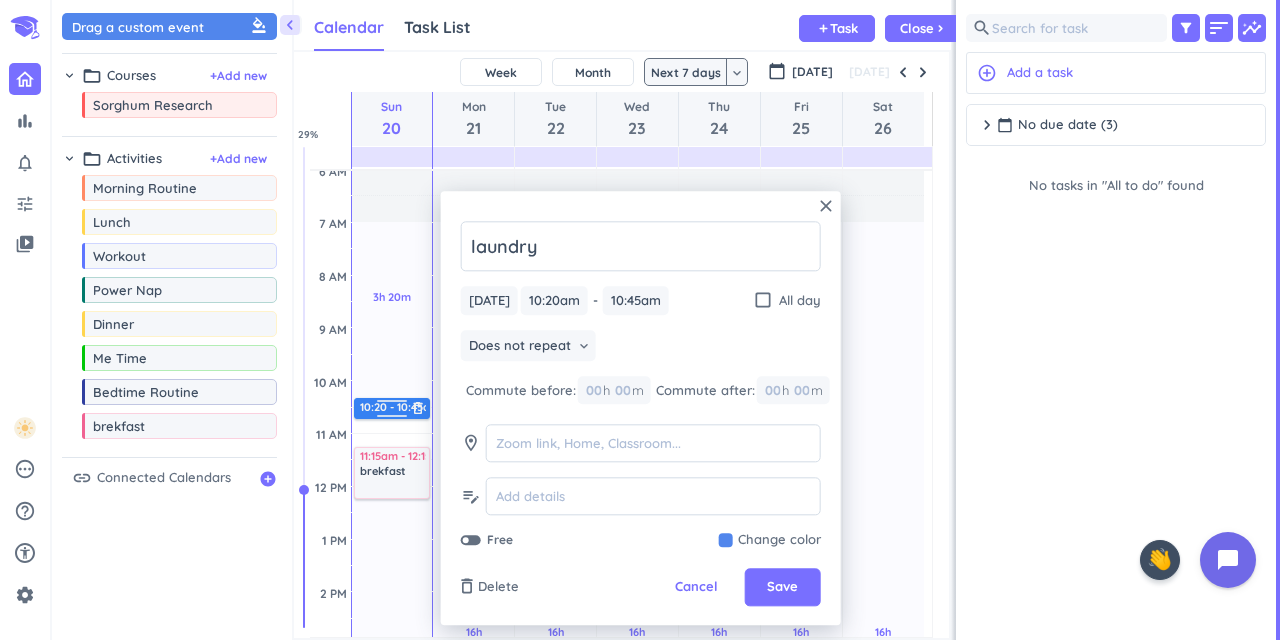 click at bounding box center (637, 420) 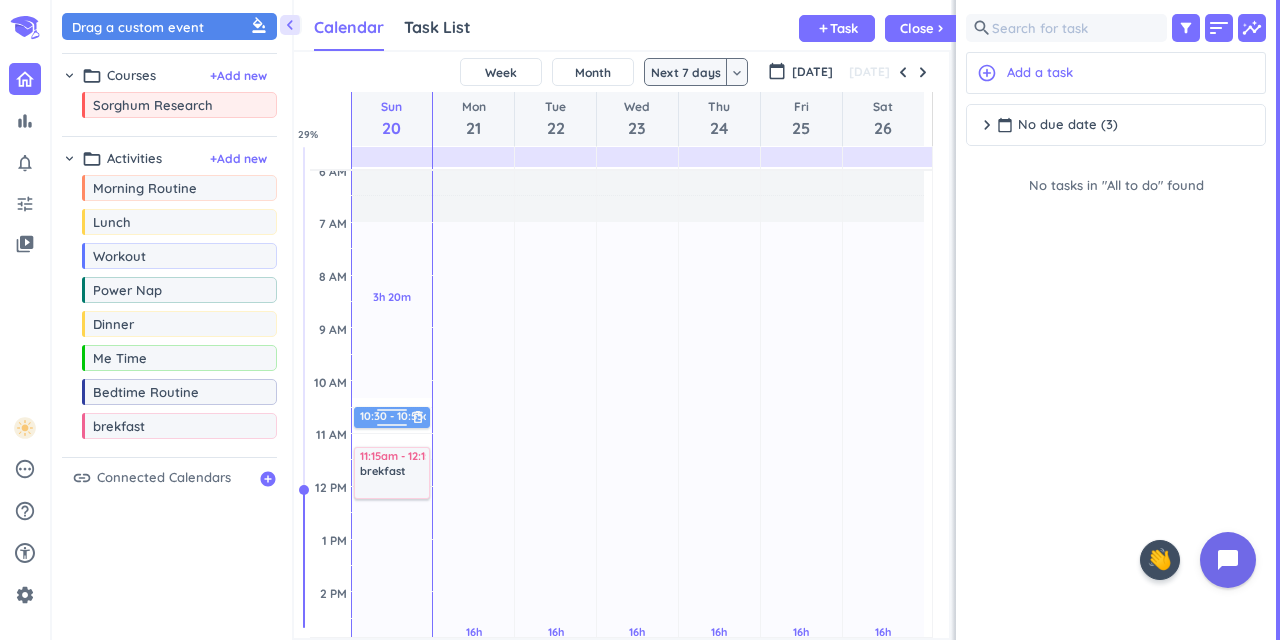 click on "3h 20m Past due Plan 10h 45m Past due Plan Adjust Awake Time Adjust Awake Time 10:20 - 10:45am laundry delete_outline 11:15am - 12:15pm brekfast delete_outline 10:30 - 10:55am laundry delete_outline" at bounding box center [392, 697] 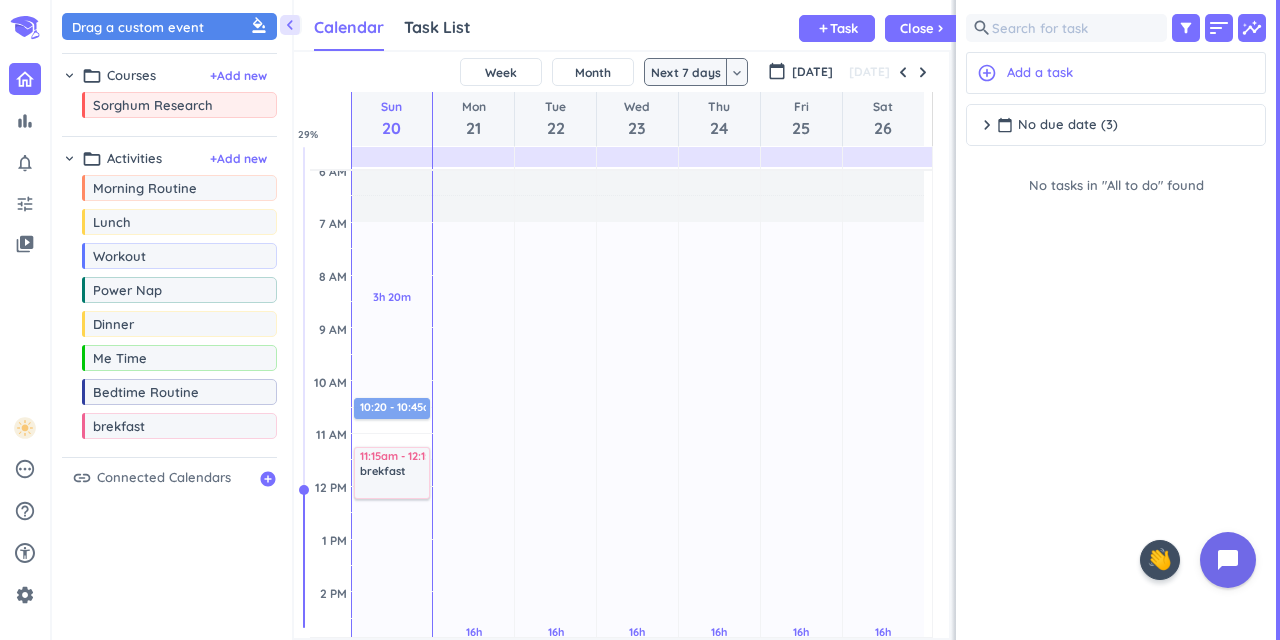 click on "3h 20m Past due Plan 10h 45m Past due Plan Adjust Awake Time Adjust Awake Time 10:30 - 10:55am laundry delete_outline 11:15am - 12:15pm brekfast delete_outline 10:20 - 10:45am laundry delete_outline" at bounding box center [392, 697] 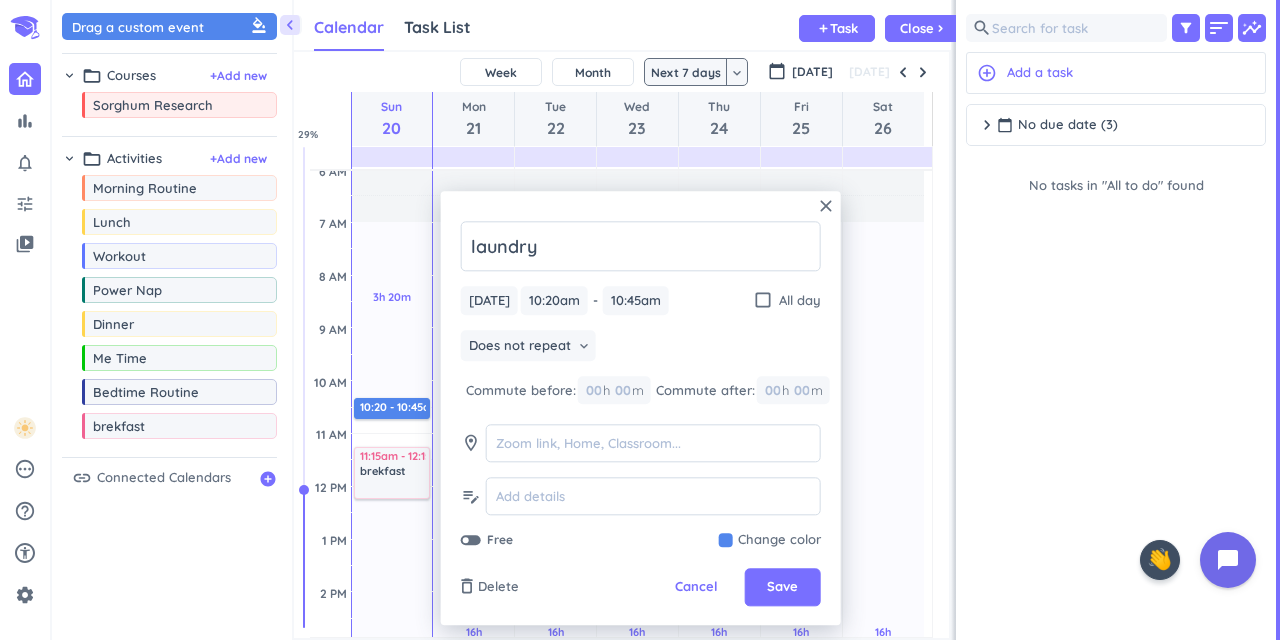 click at bounding box center (637, 420) 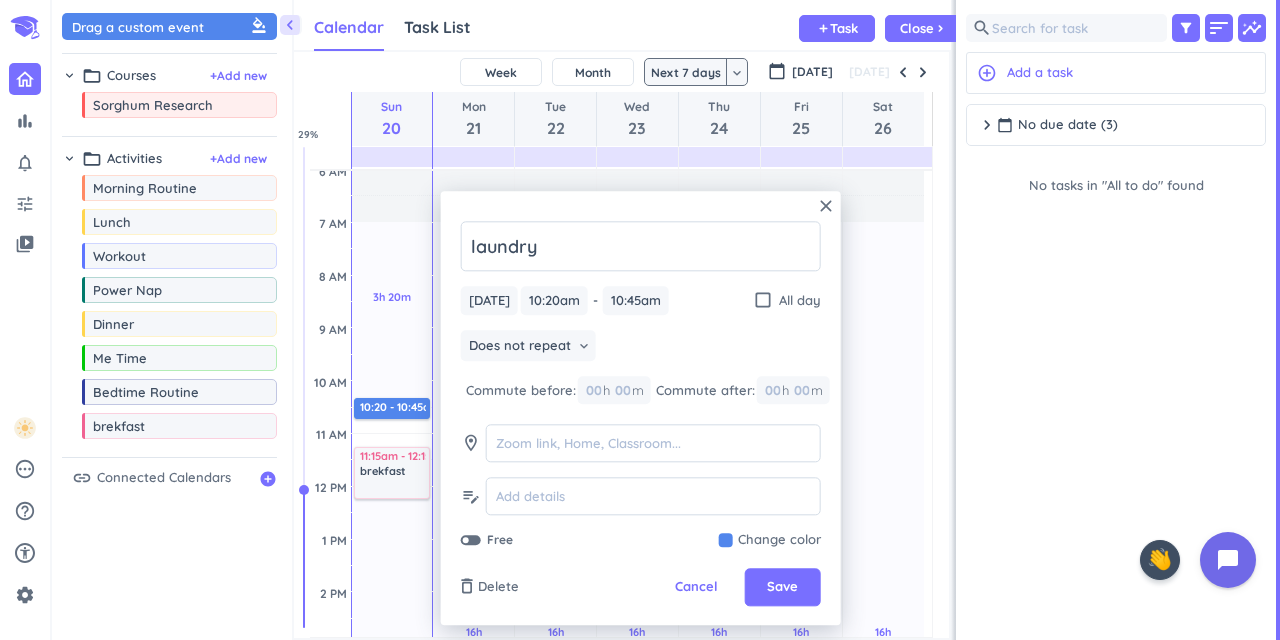 click at bounding box center (637, 420) 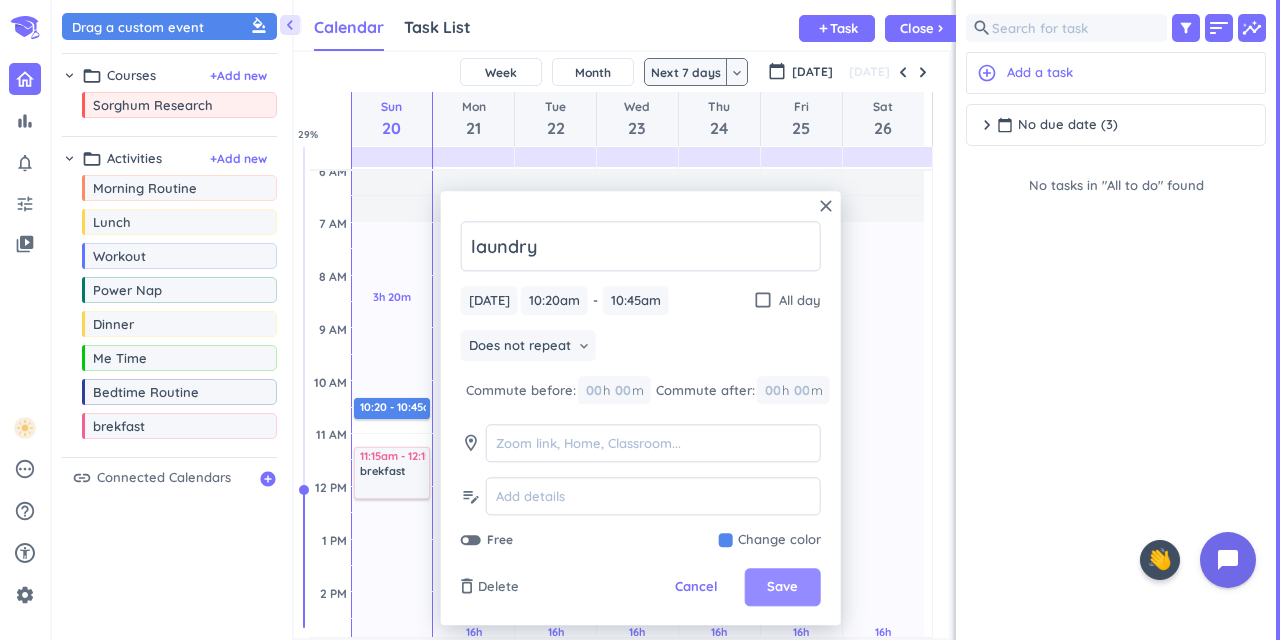 click on "Save" at bounding box center [782, 588] 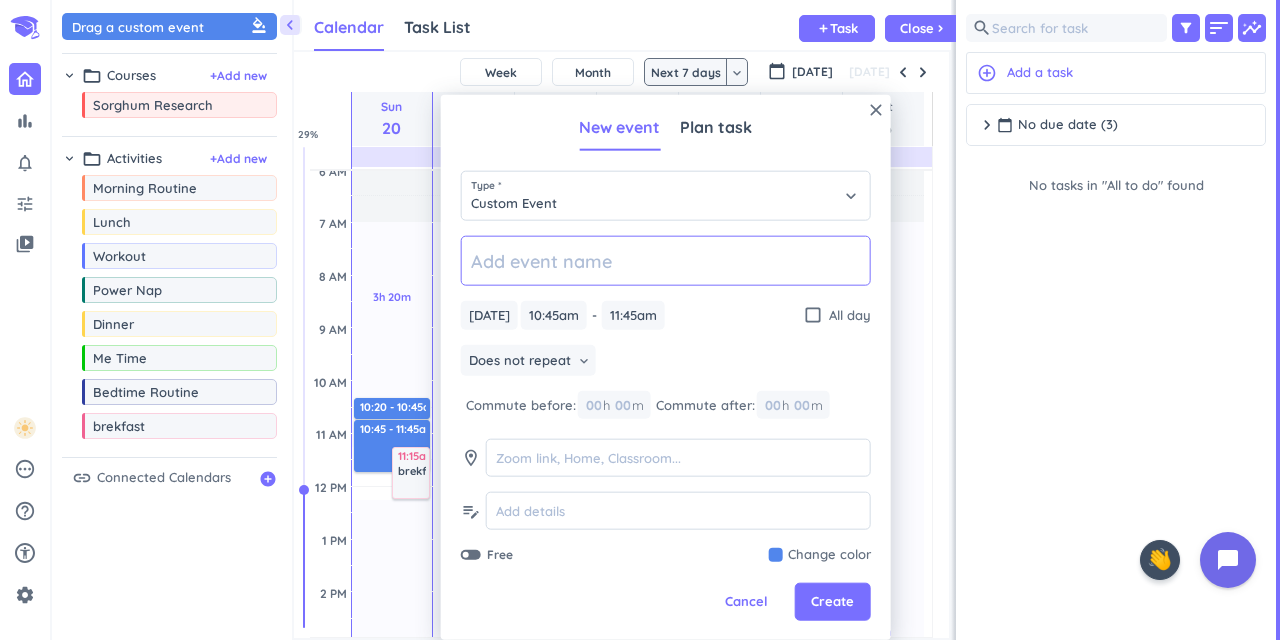 click at bounding box center (0, 0) 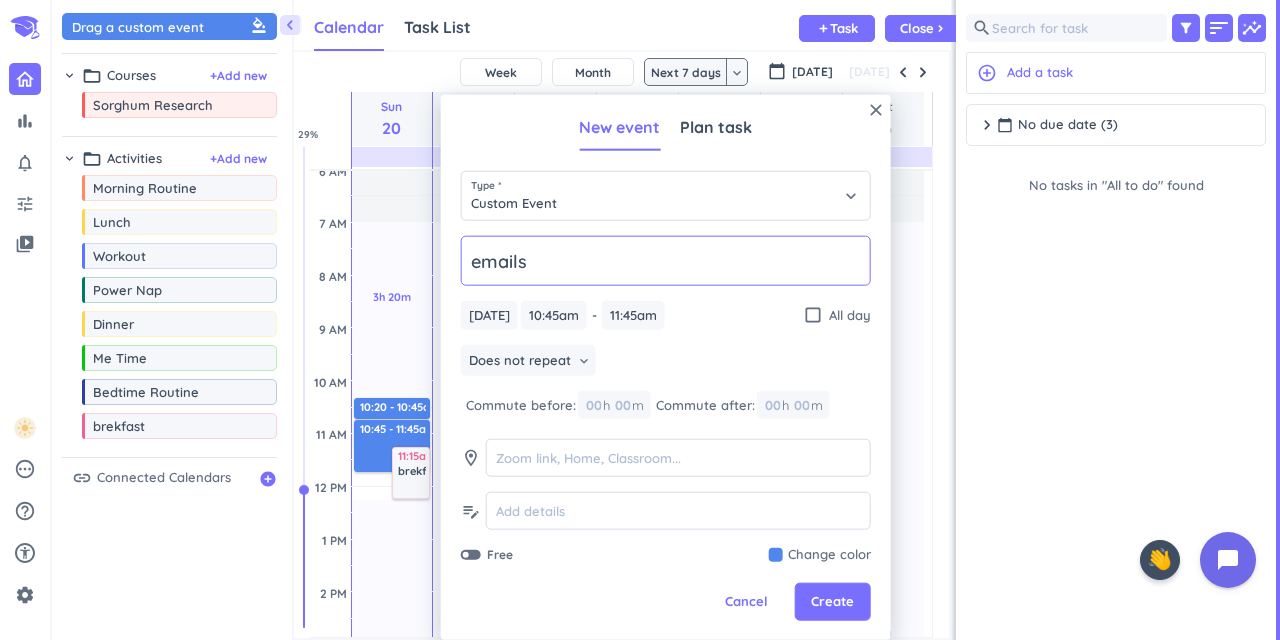 type on "emails" 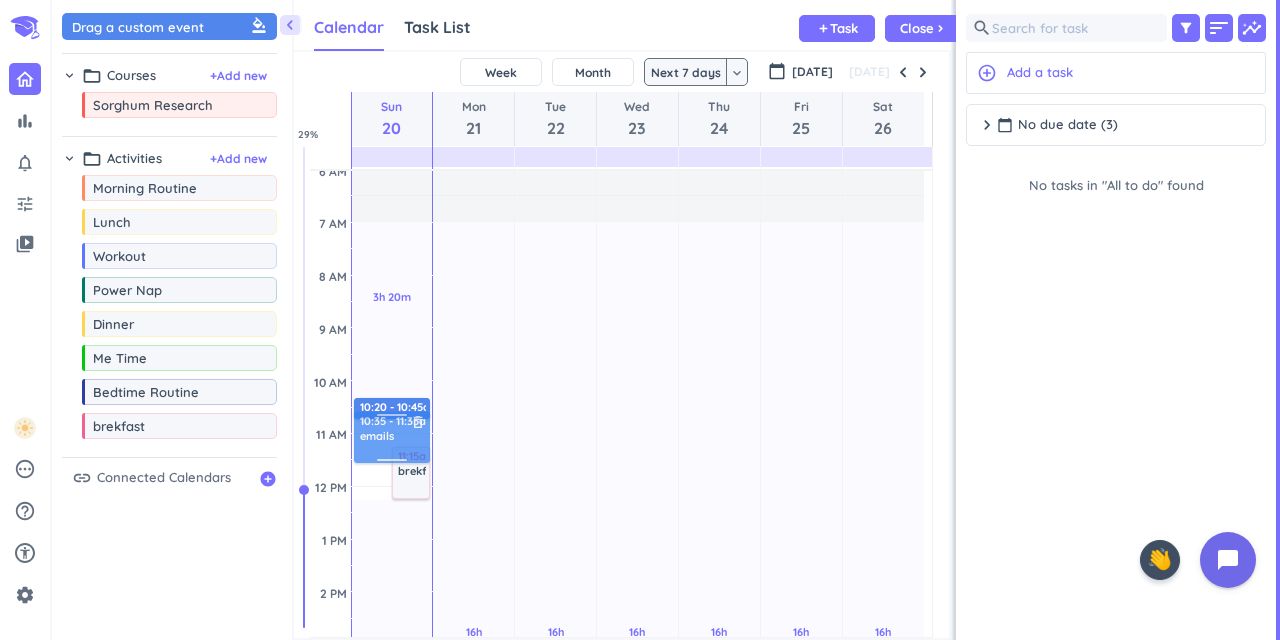 click on "3h 20m Past due Plan 10h 45m Past due Plan Adjust Awake Time Adjust Awake Time 10:45 - 11:45am emails delete_outline 11:15am - 12:15pm brekfast delete_outline 10:20 - 10:45am laundry delete_outline 10:35 - 11:35am emails delete_outline" at bounding box center [392, 697] 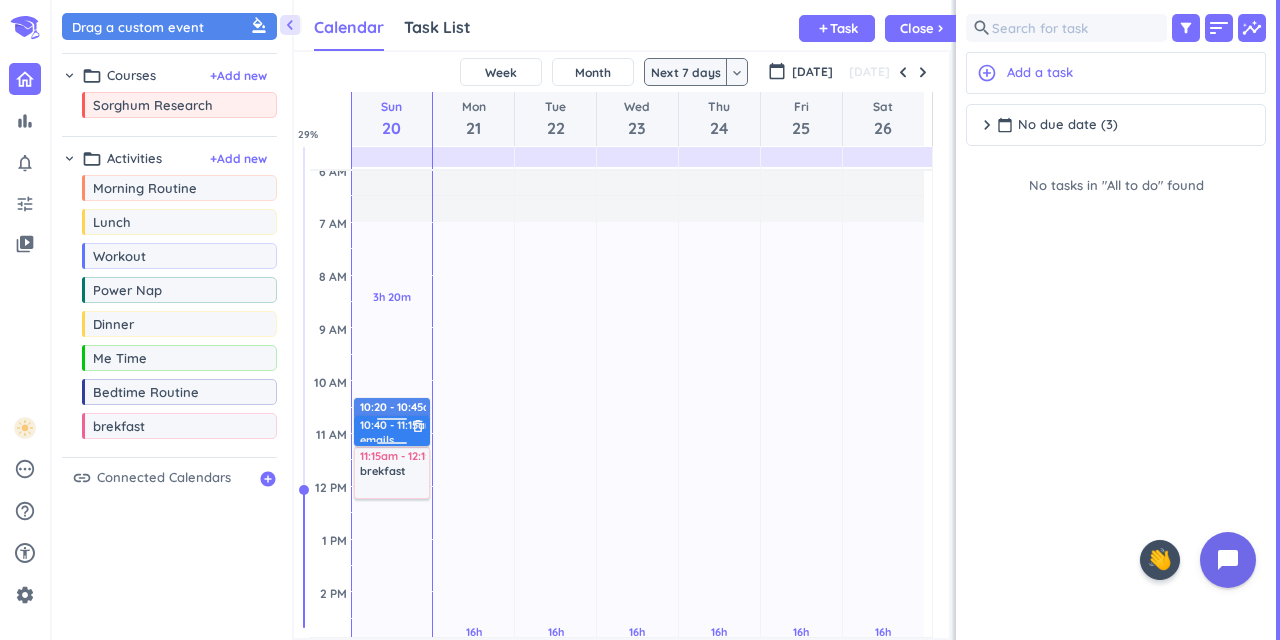 drag, startPoint x: 410, startPoint y: 464, endPoint x: 412, endPoint y: 442, distance: 22.090721 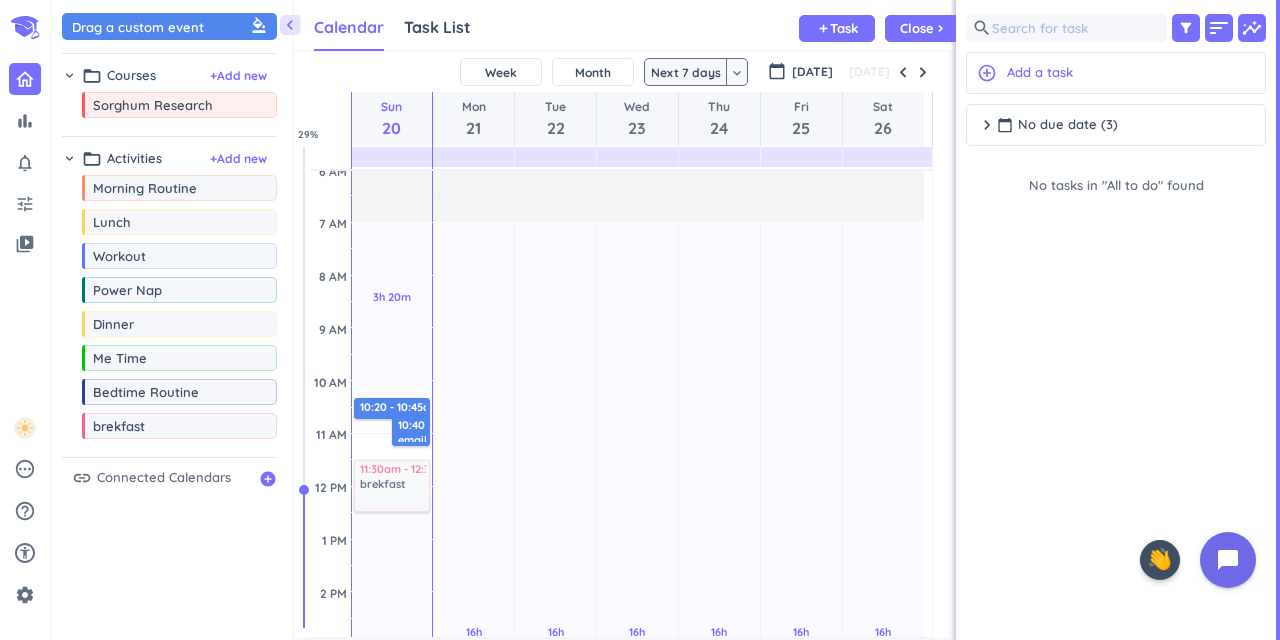 click on "3h 20m Past due Plan 10h 45m Past due Plan Adjust Awake Time Adjust Awake Time 10:20 - 10:45am laundry delete_outline 10:40 - 11:15am emails delete_outline 11:15am - 12:15pm brekfast delete_outline 11:30am - 12:30pm brekfast delete_outline" at bounding box center [392, 697] 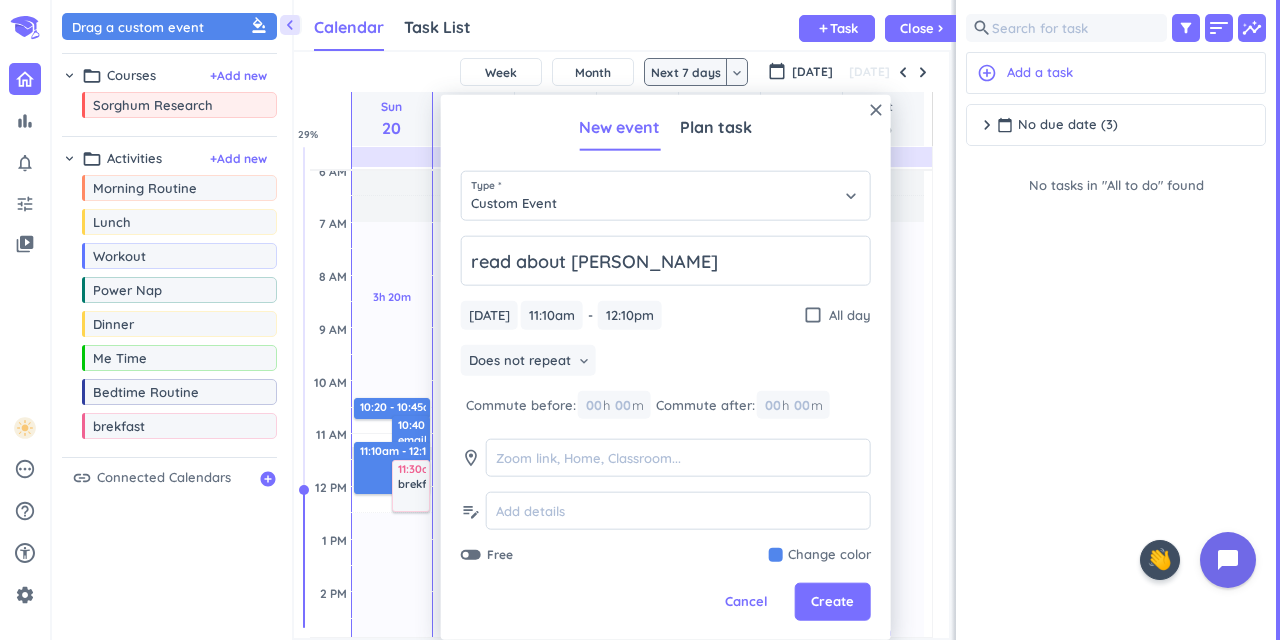 type on "read about [PERSON_NAME]" 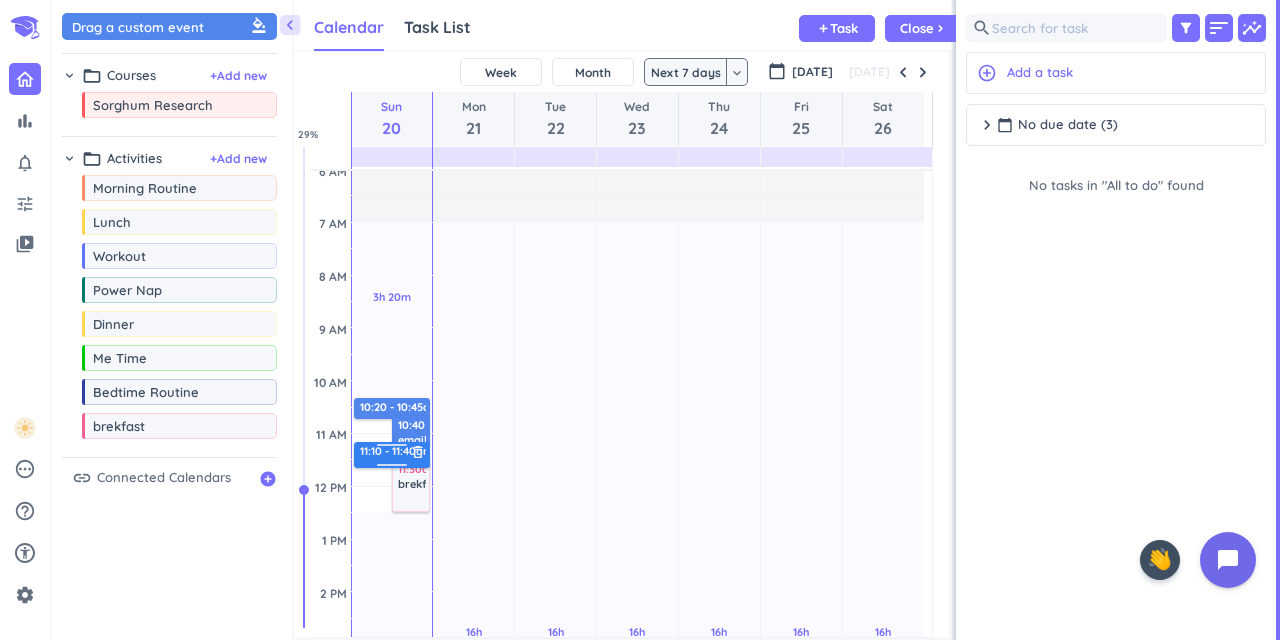 drag, startPoint x: 384, startPoint y: 492, endPoint x: 382, endPoint y: 468, distance: 24.083189 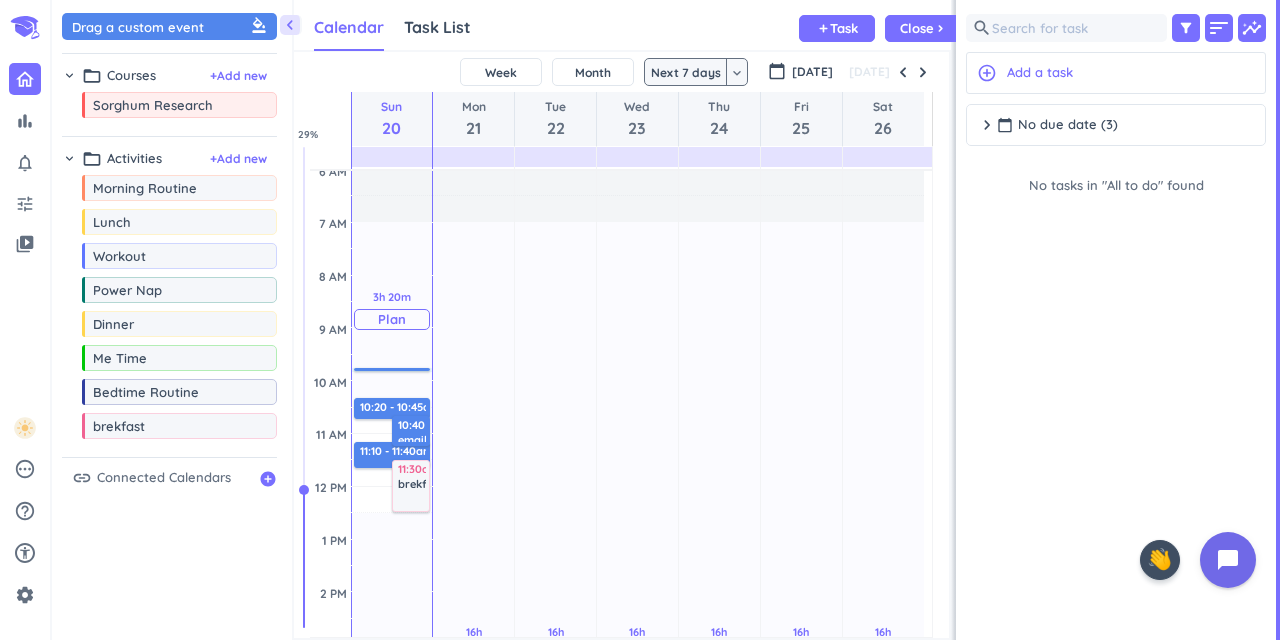 click on "3h 20m Past due Plan" at bounding box center [392, 310] 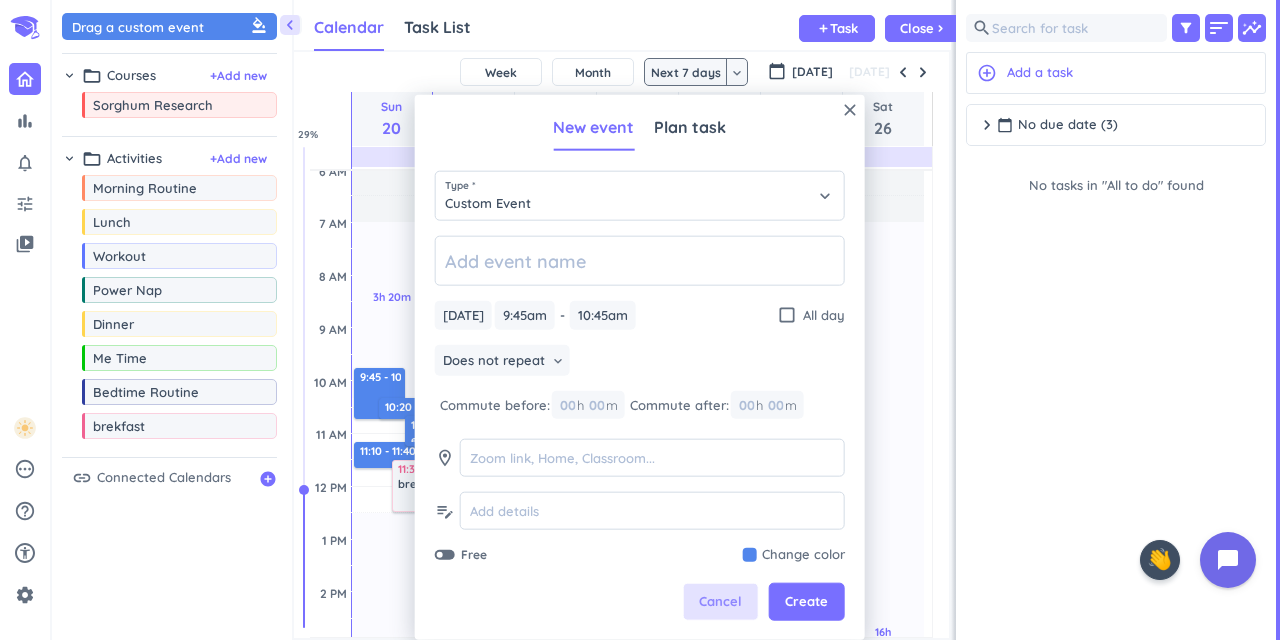 click on "Cancel" at bounding box center [721, 602] 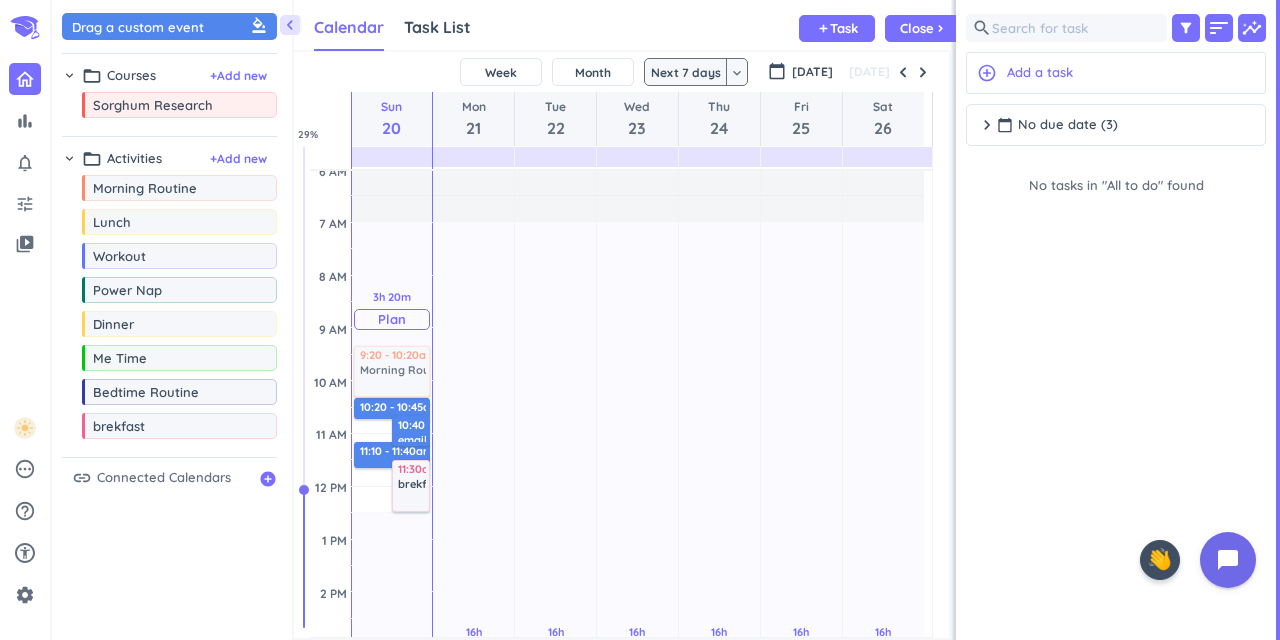 drag, startPoint x: 222, startPoint y: 194, endPoint x: 371, endPoint y: 348, distance: 214.28252 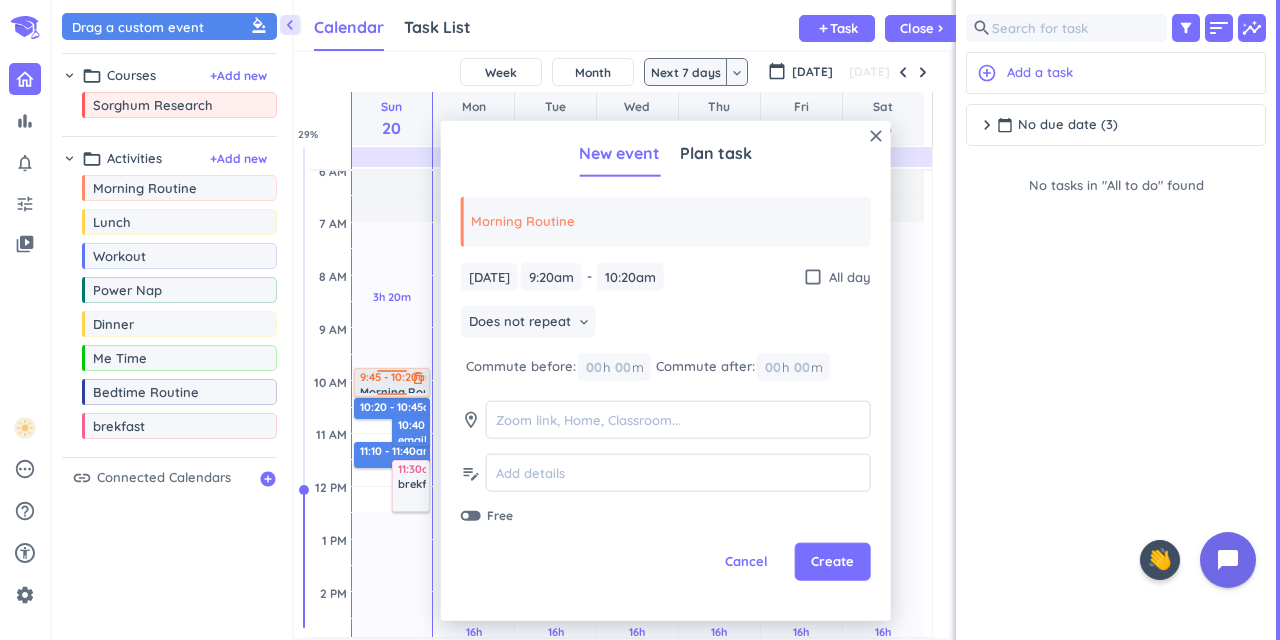 drag, startPoint x: 393, startPoint y: 348, endPoint x: 393, endPoint y: 371, distance: 23 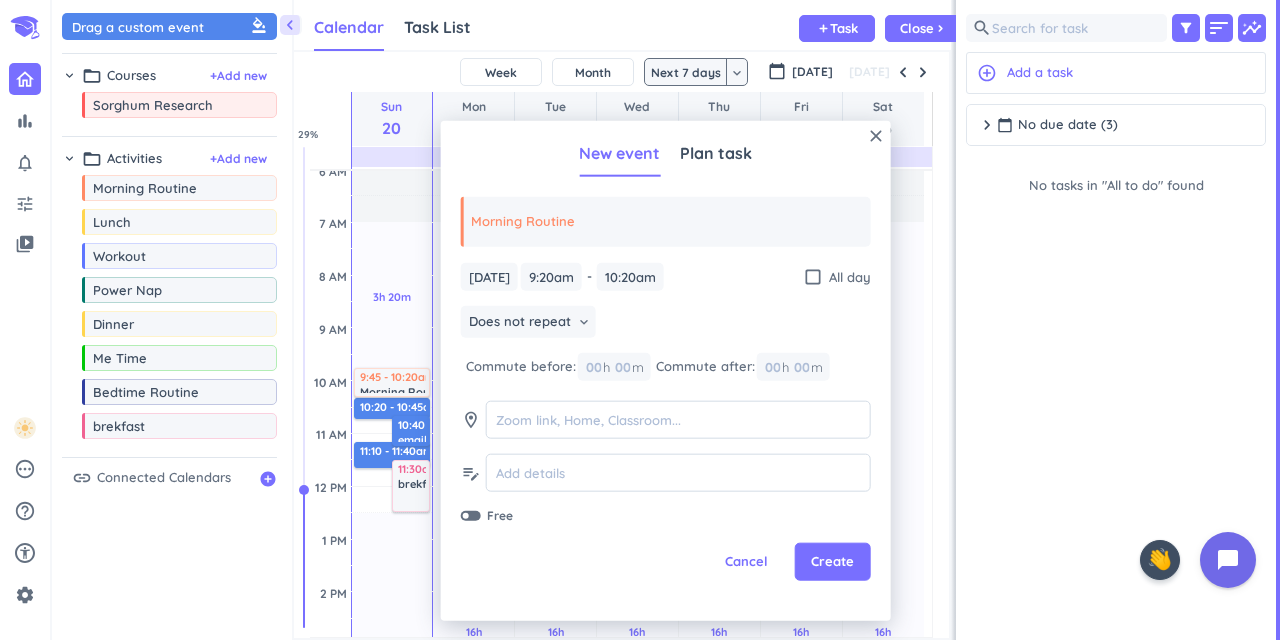 type on "9:45am" 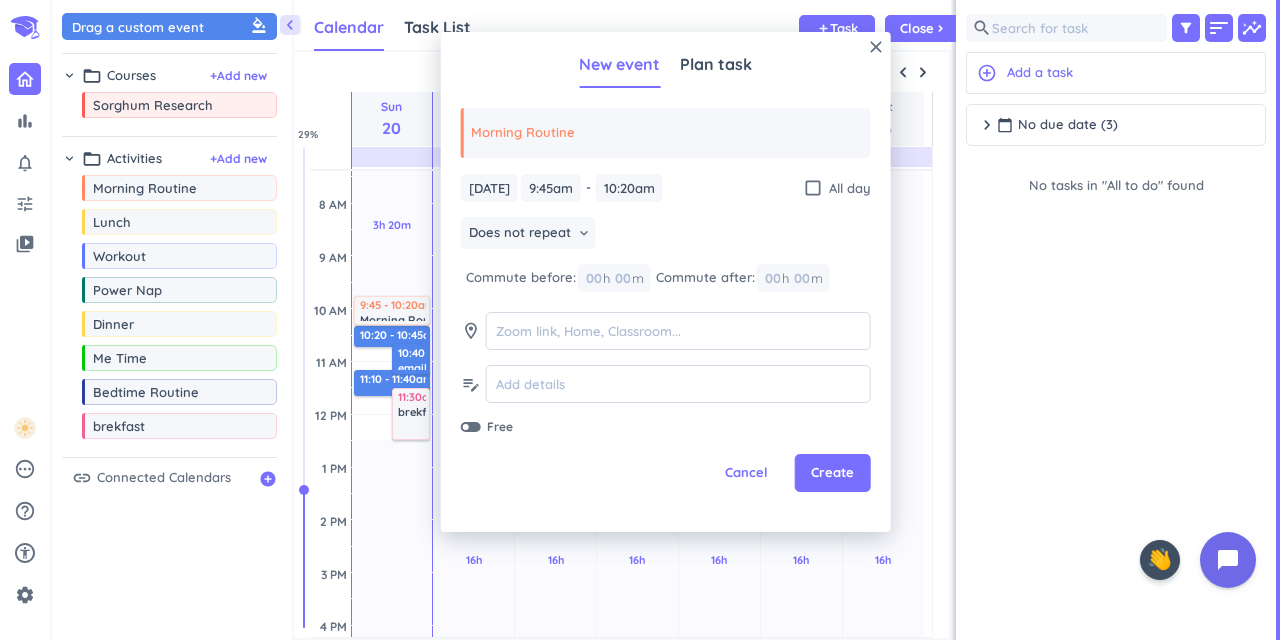 scroll, scrollTop: 207, scrollLeft: 0, axis: vertical 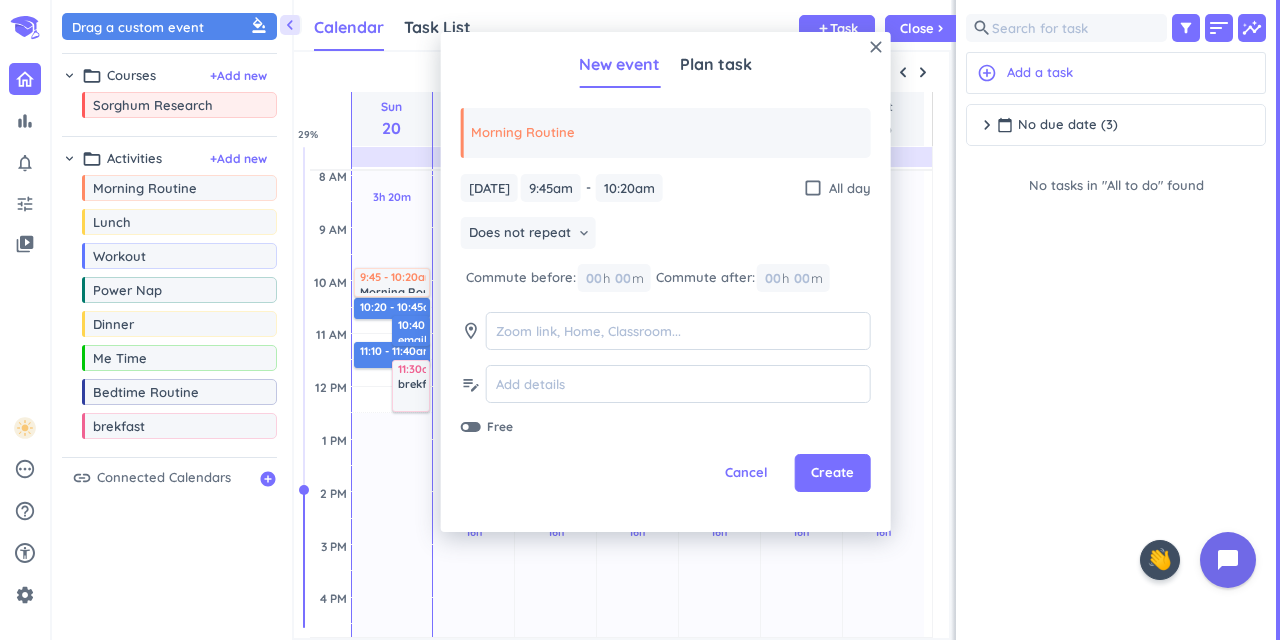 click at bounding box center [637, 399] 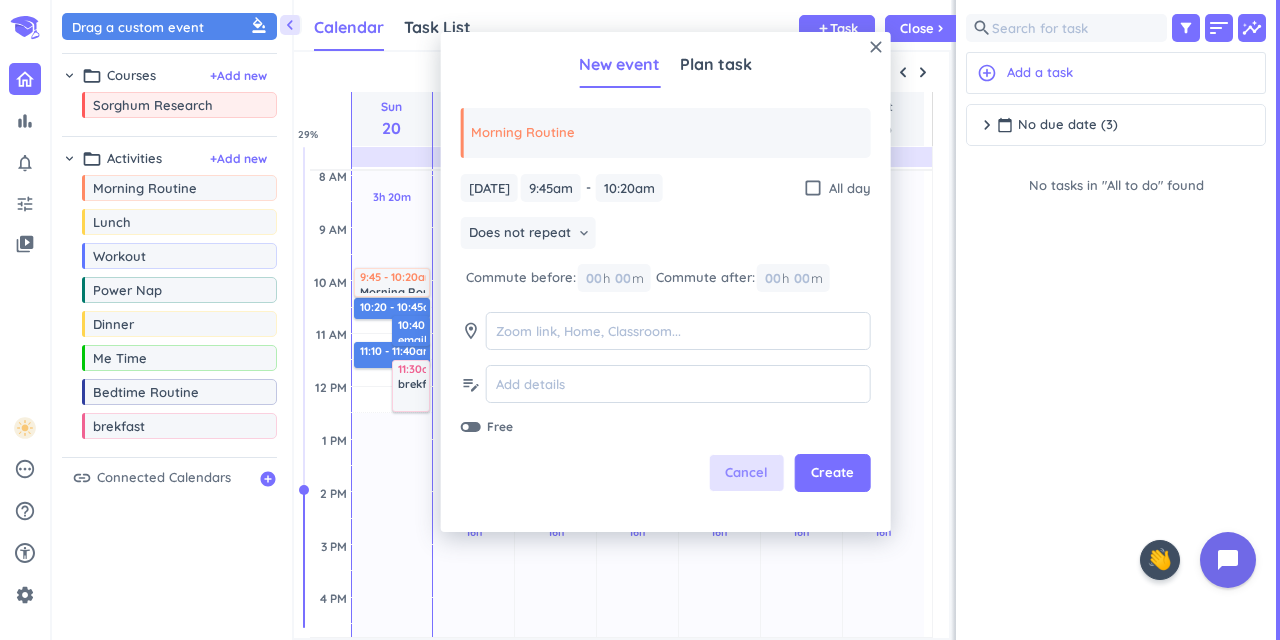 click on "Cancel" at bounding box center [747, 473] 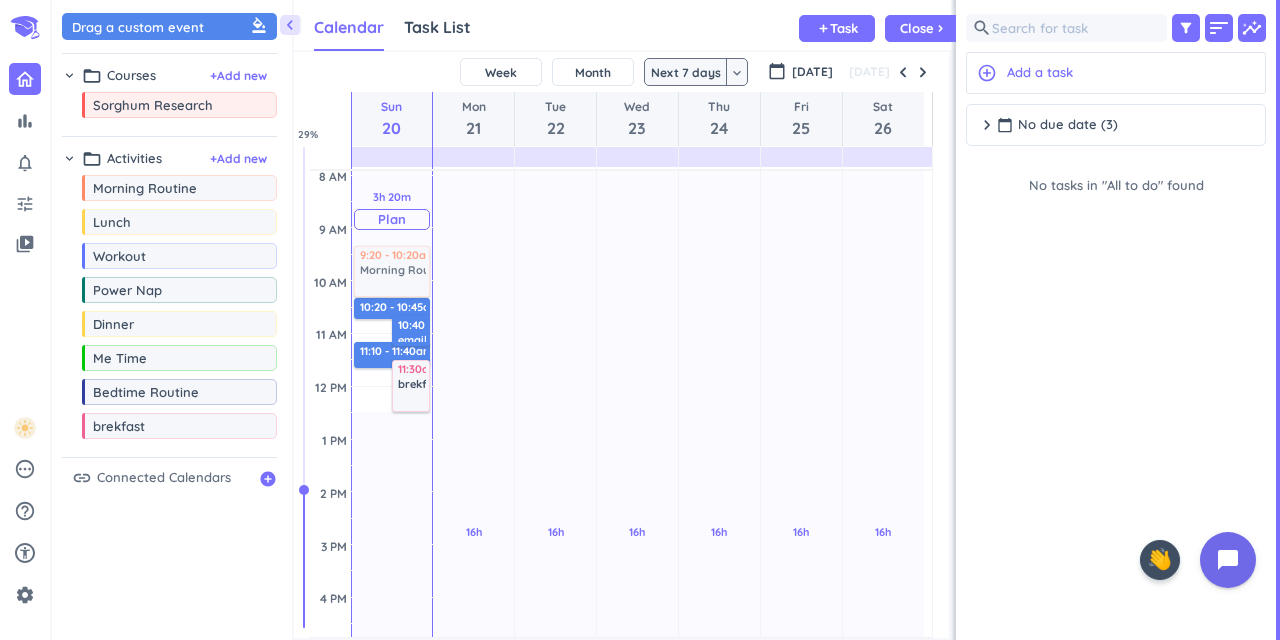 drag, startPoint x: 158, startPoint y: 185, endPoint x: 383, endPoint y: 252, distance: 234.76372 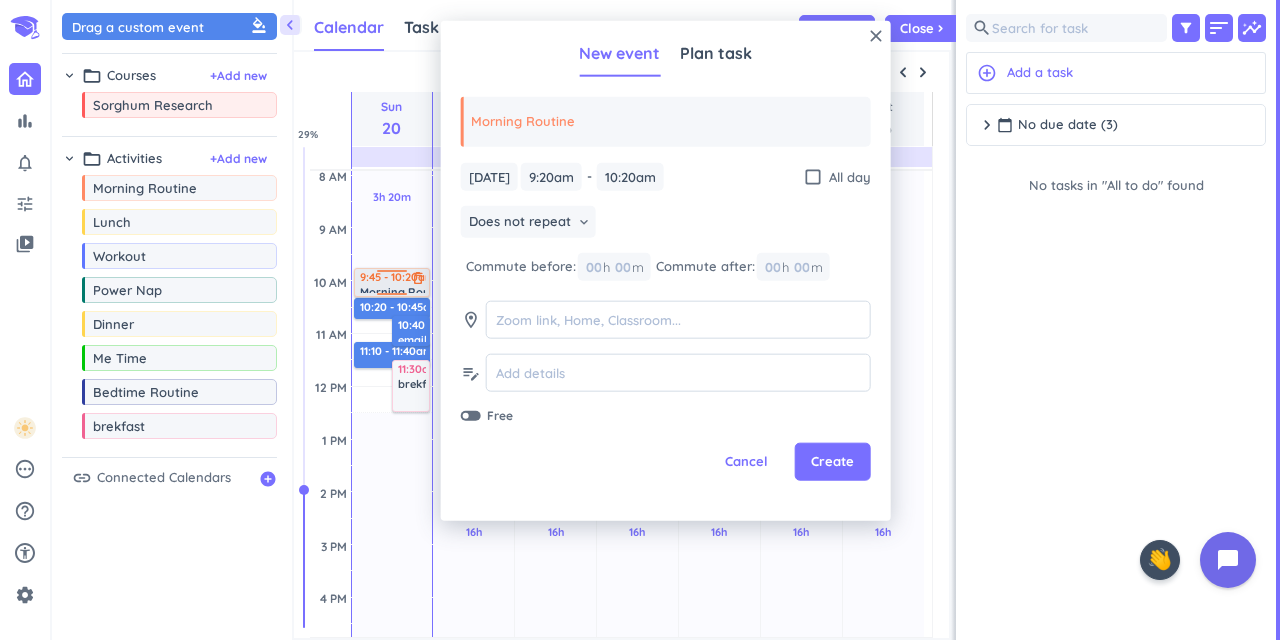 drag, startPoint x: 390, startPoint y: 248, endPoint x: 393, endPoint y: 269, distance: 21.213203 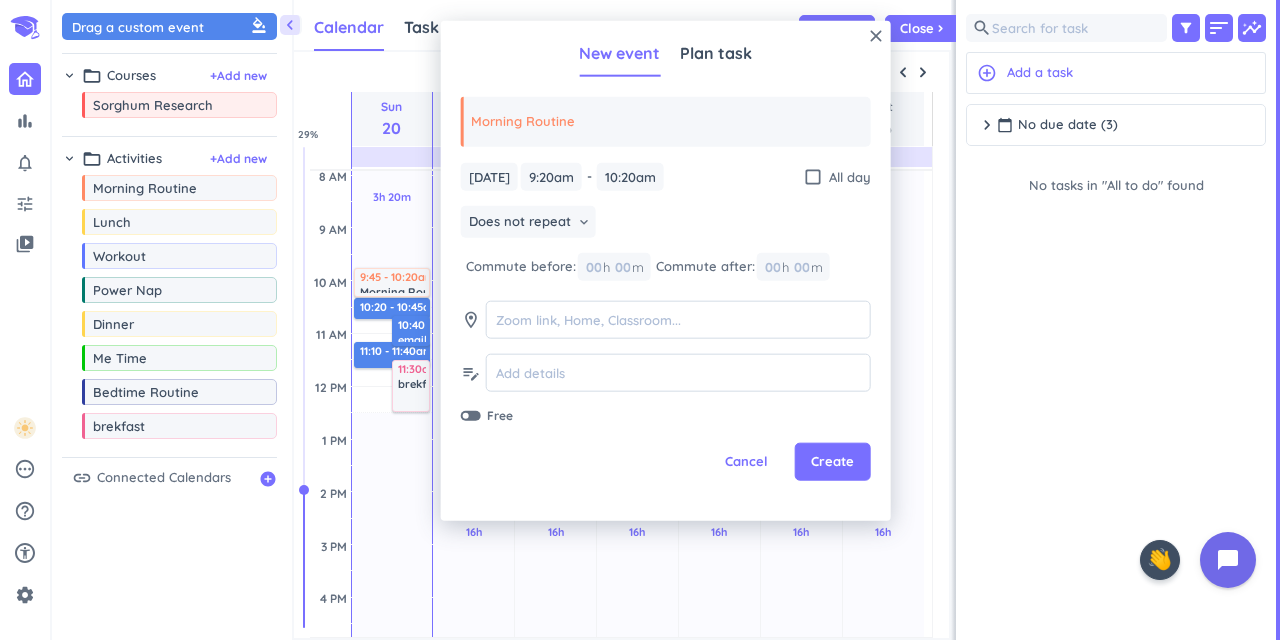 type on "9:45am" 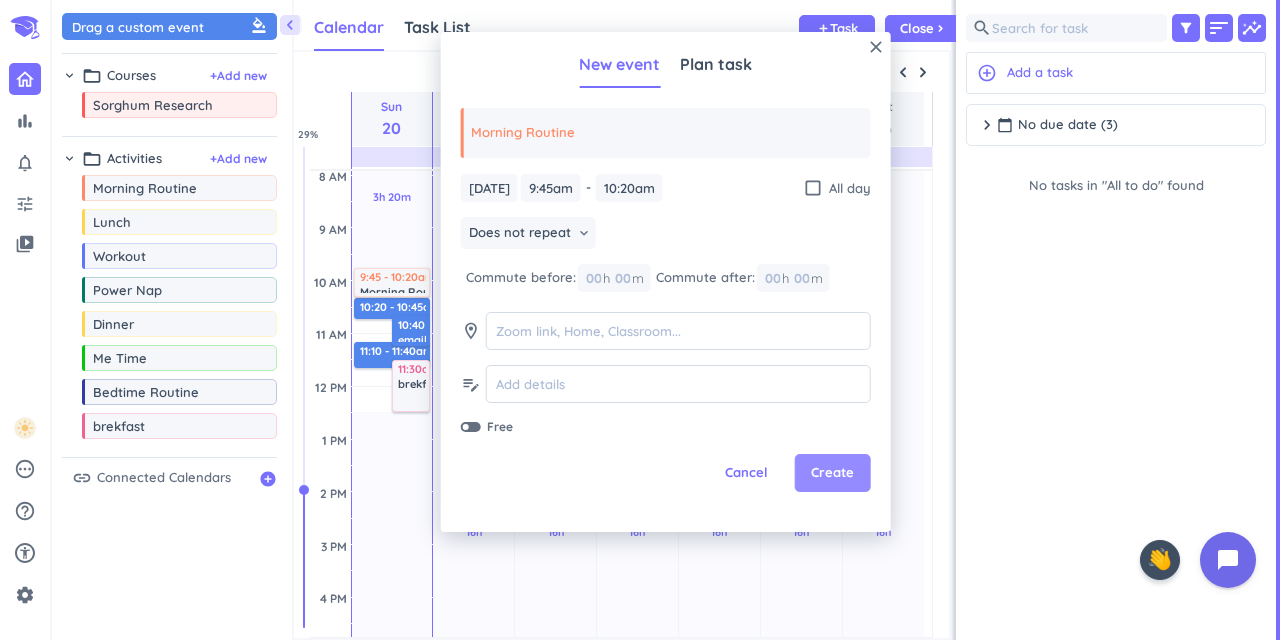 click on "Create" at bounding box center [832, 473] 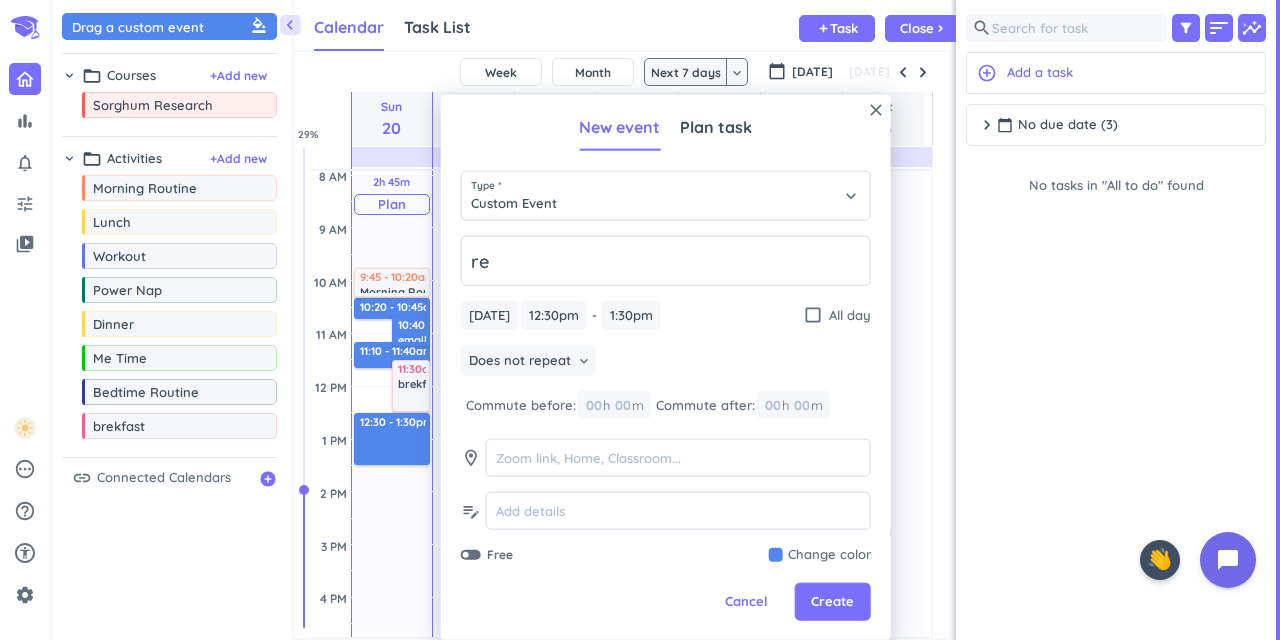 type on "r" 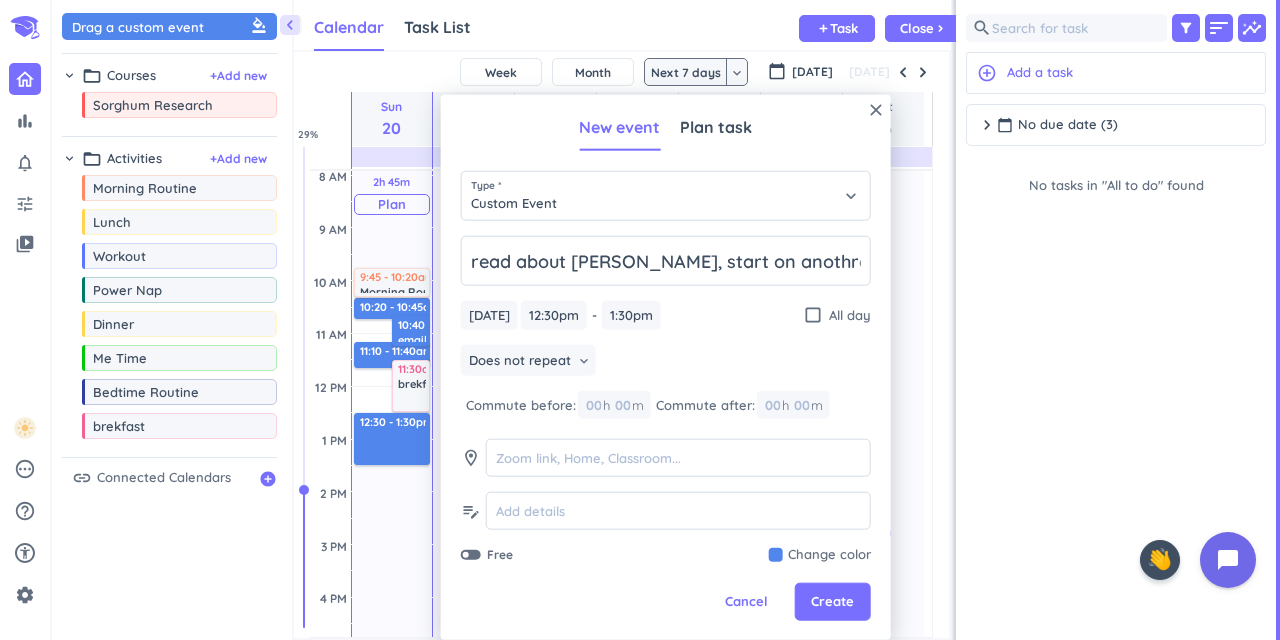 type on "read about [PERSON_NAME], start on anothre" 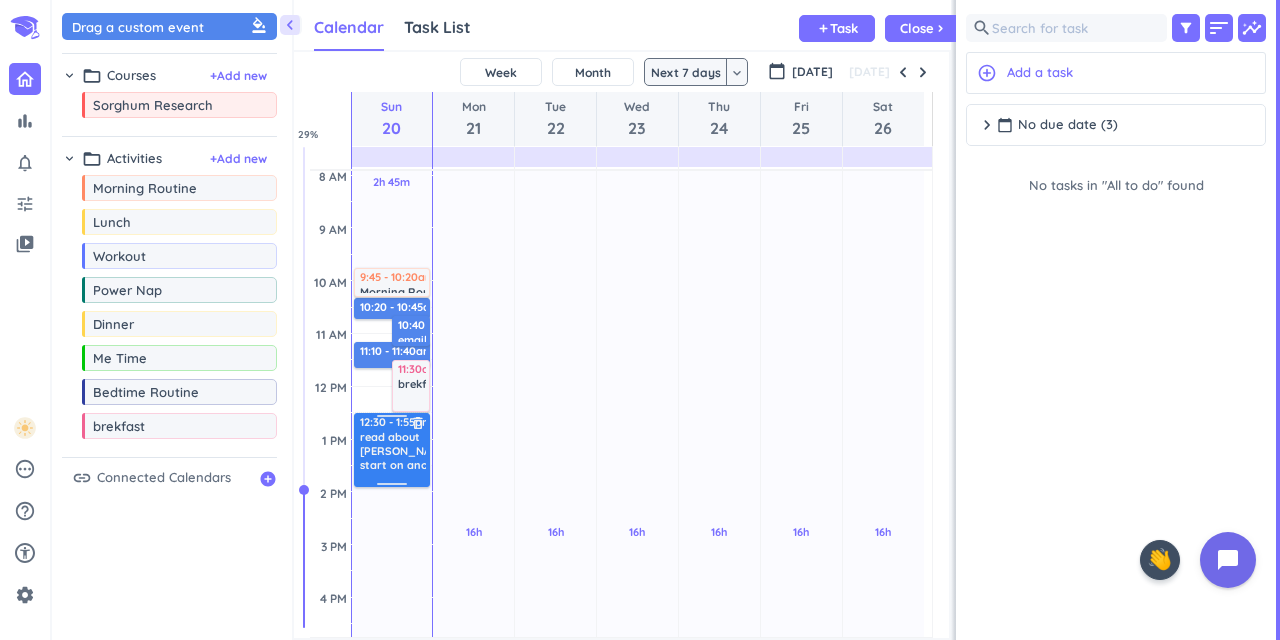 drag, startPoint x: 394, startPoint y: 463, endPoint x: 394, endPoint y: 483, distance: 20 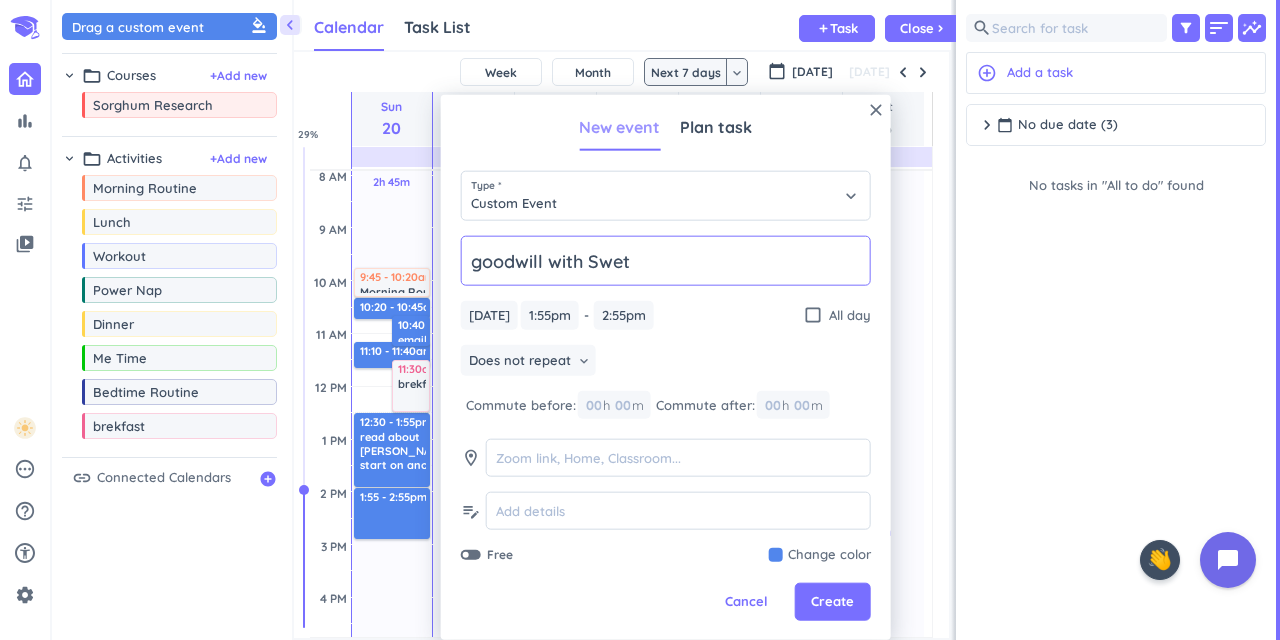 type on "goodwill with Swet" 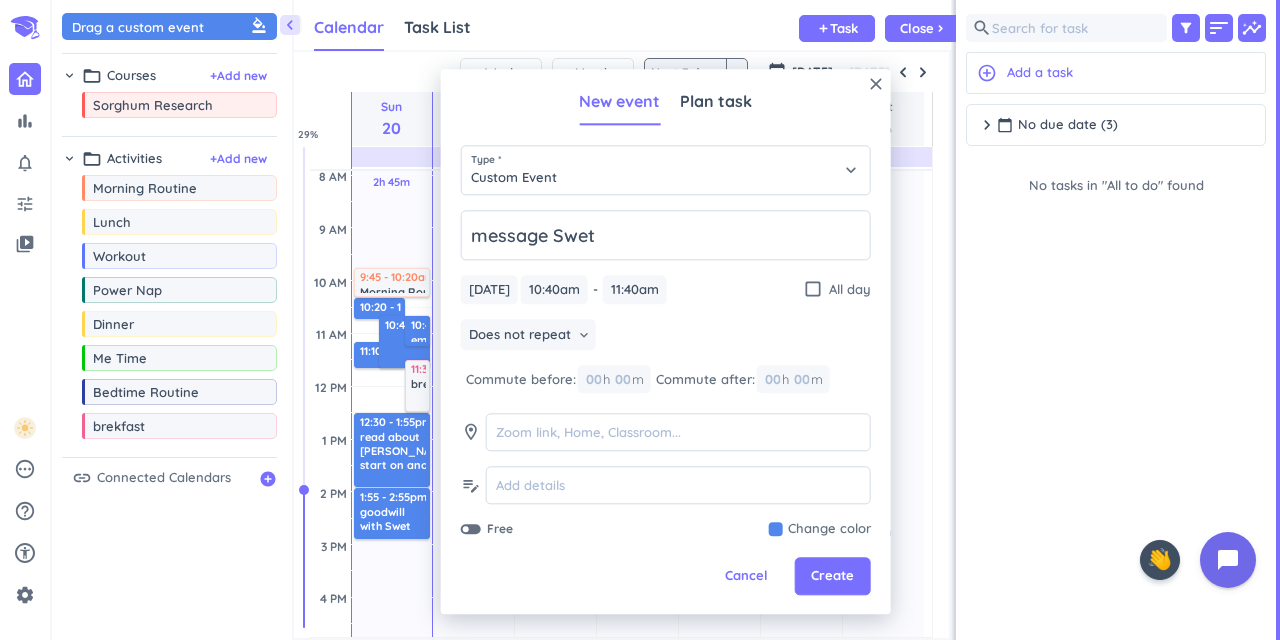type on "message Swet" 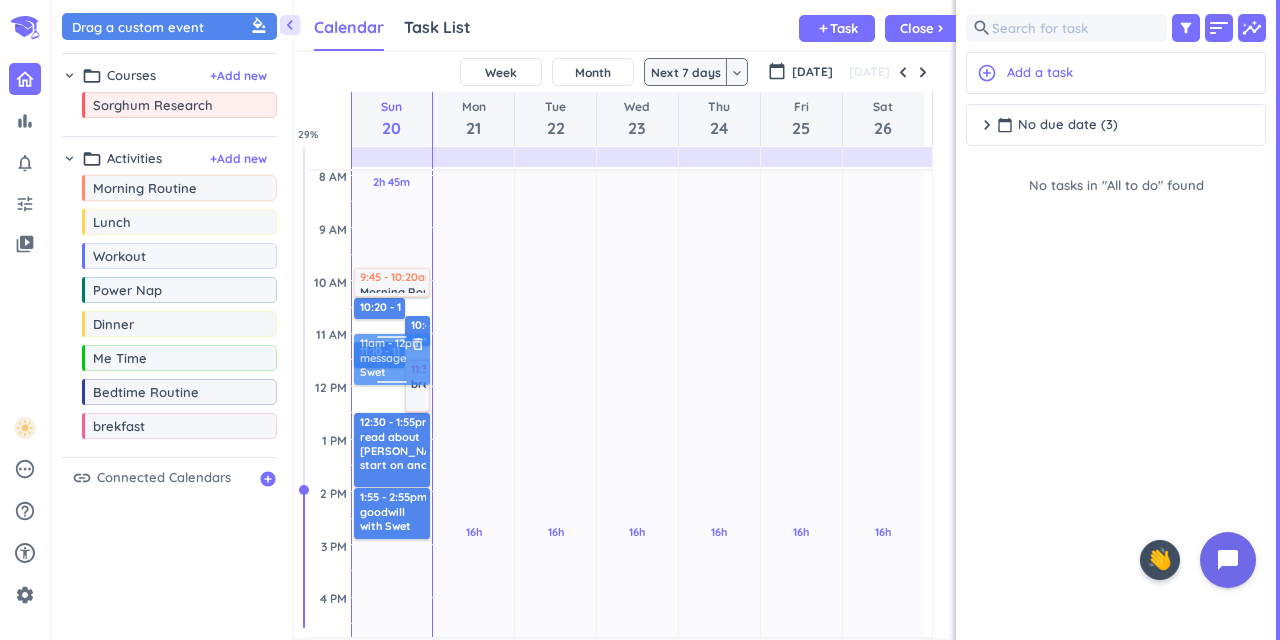 drag, startPoint x: 390, startPoint y: 357, endPoint x: 388, endPoint y: 385, distance: 28.071337 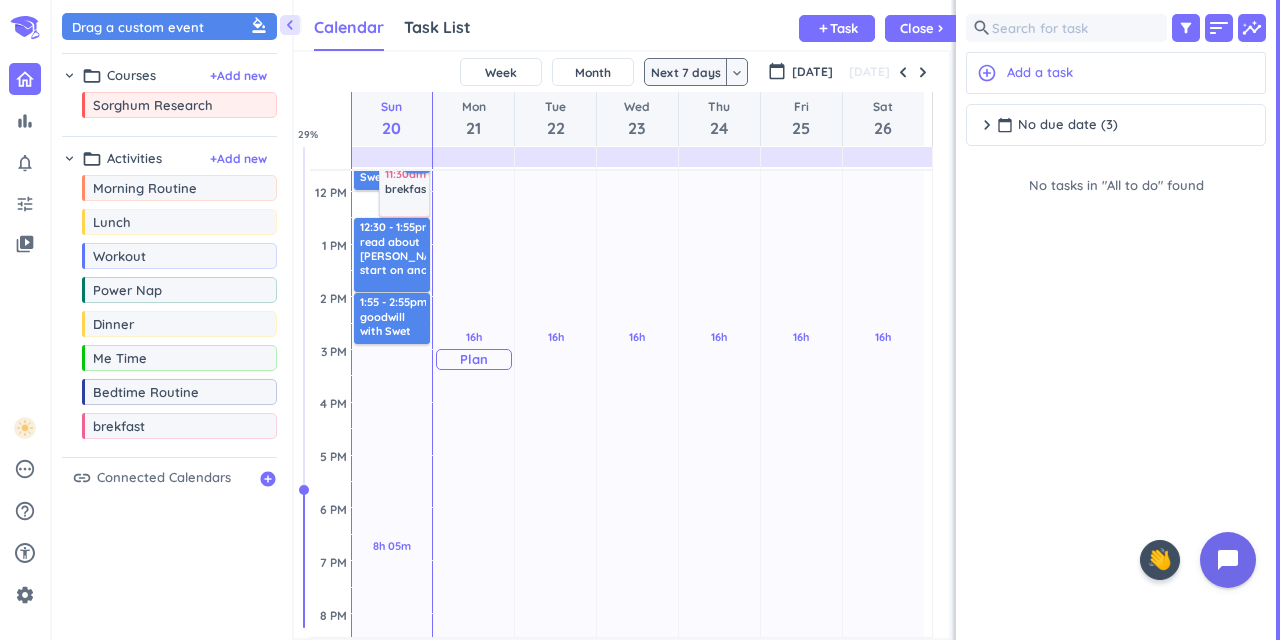 scroll, scrollTop: 407, scrollLeft: 0, axis: vertical 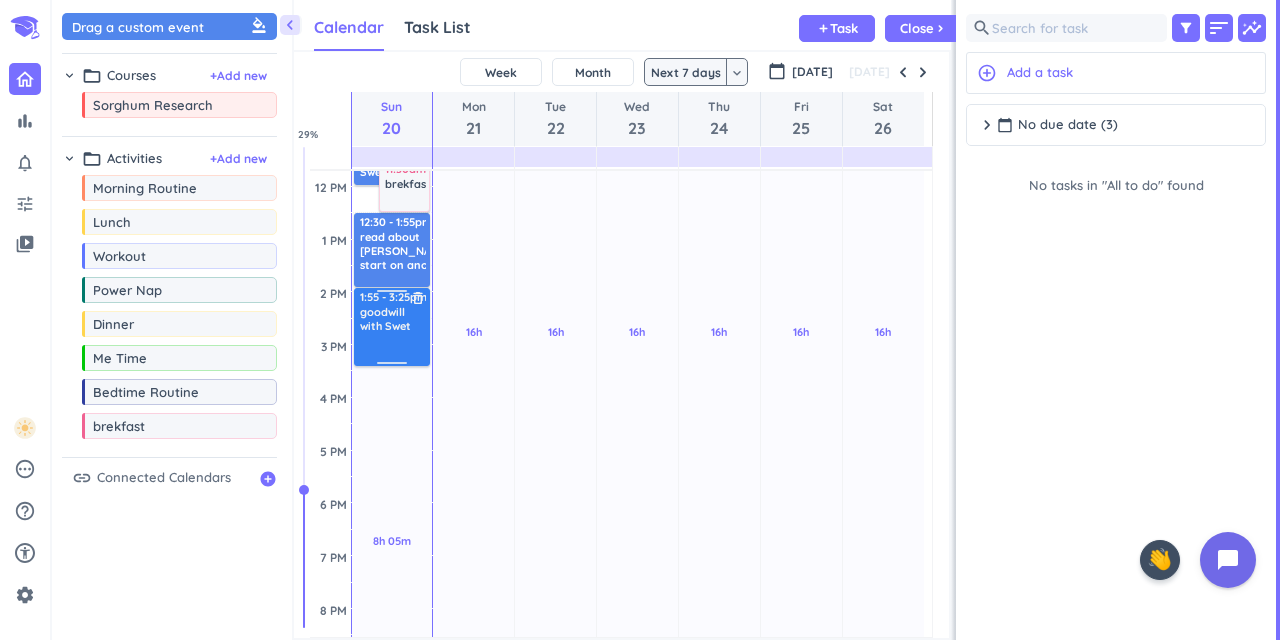 drag, startPoint x: 399, startPoint y: 338, endPoint x: 394, endPoint y: 363, distance: 25.495098 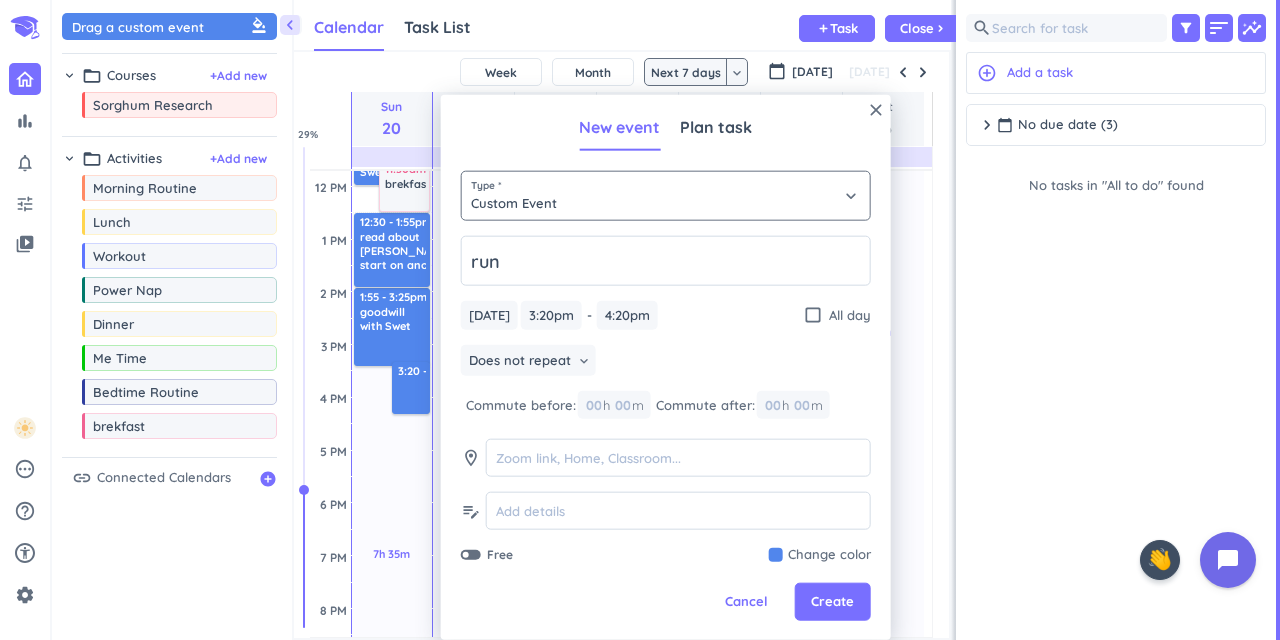 type on "run" 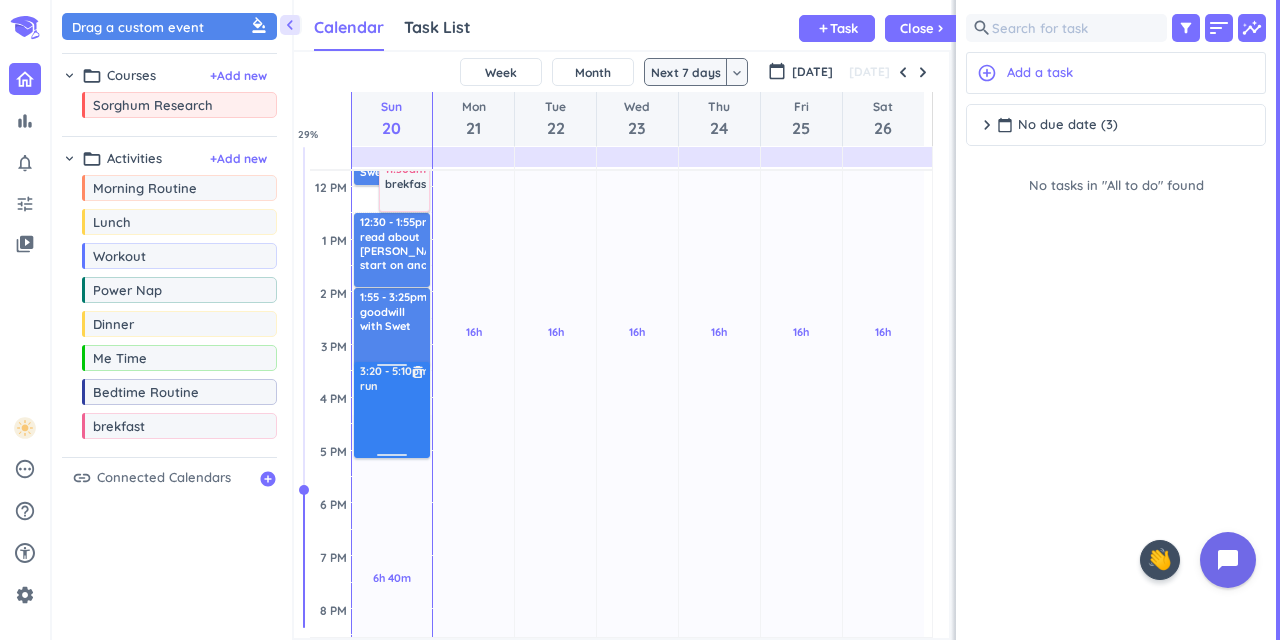 drag, startPoint x: 414, startPoint y: 414, endPoint x: 414, endPoint y: 455, distance: 41 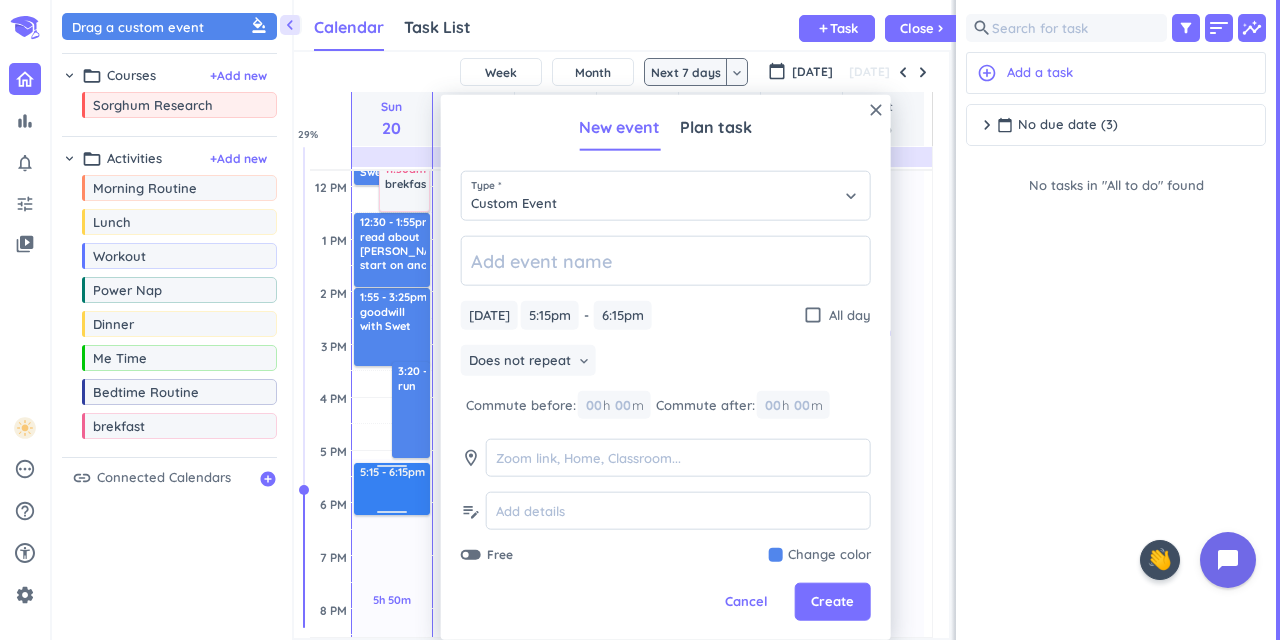 scroll, scrollTop: 528, scrollLeft: 292, axis: both 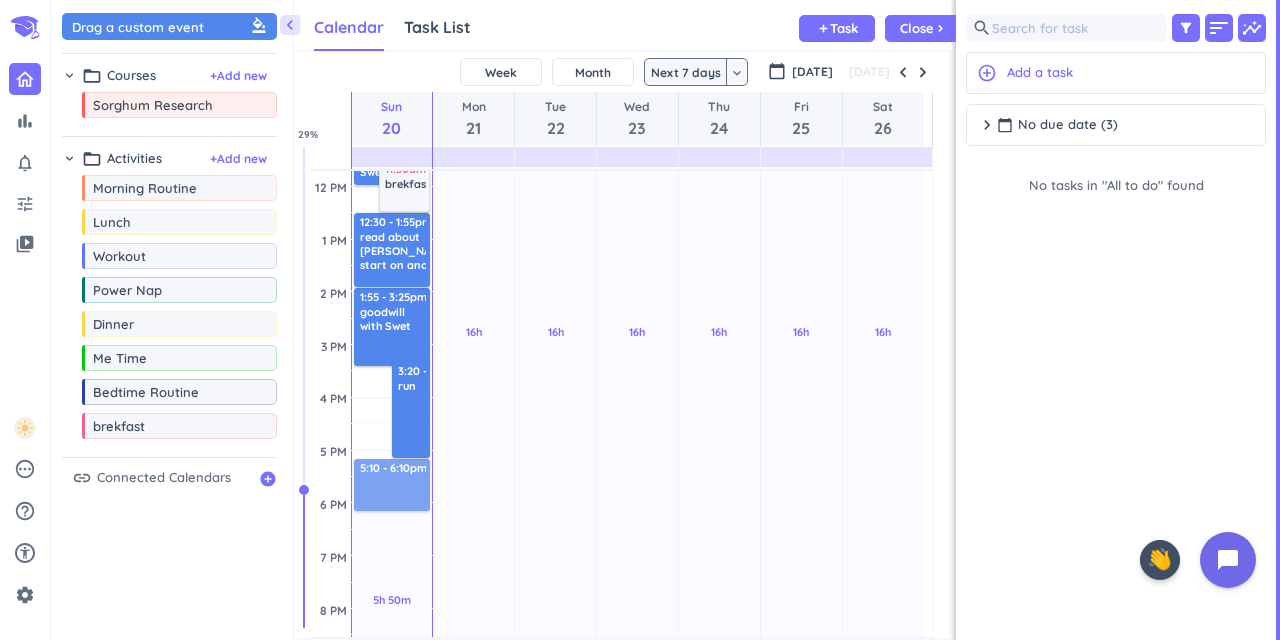 click on "2h 45m Past due Plan 5h 50m Past due Plan Adjust Awake Time Adjust Awake Time 10:20 - 10:45am laundry delete_outline 10:40 - 11:15am emails delete_outline 11:10 - 11:40am read about [PERSON_NAME] delete_outline 11am - 12pm message Swet delete_outline 11:30am - 12:30pm brekfast delete_outline 1:55 - 3:25pm goodwill with Swet delete_outline 3:20 - 5:10pm run delete_outline 9:45 - 10:20am Morning Routine delete_outline 12:30 - 1:55pm read about [PERSON_NAME], start on anothre delete_outline 5:15 - 6:15pm 5:10 - 6:10pm" at bounding box center [392, 397] 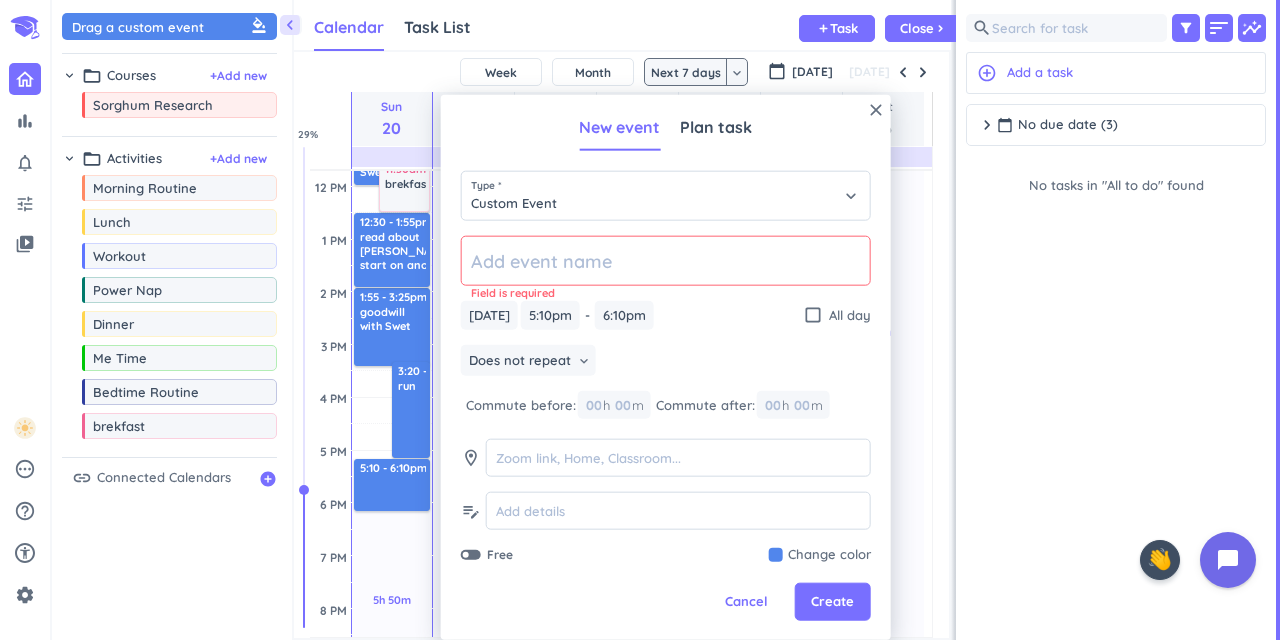click 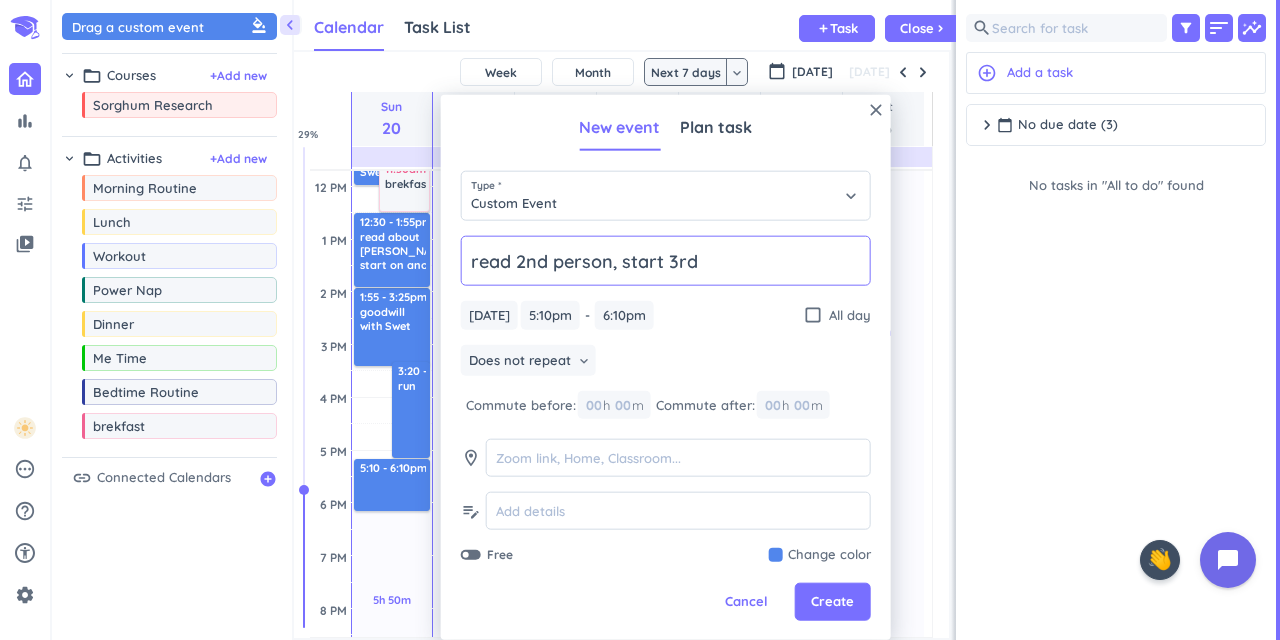 type on "read 2nd person, start 3rd" 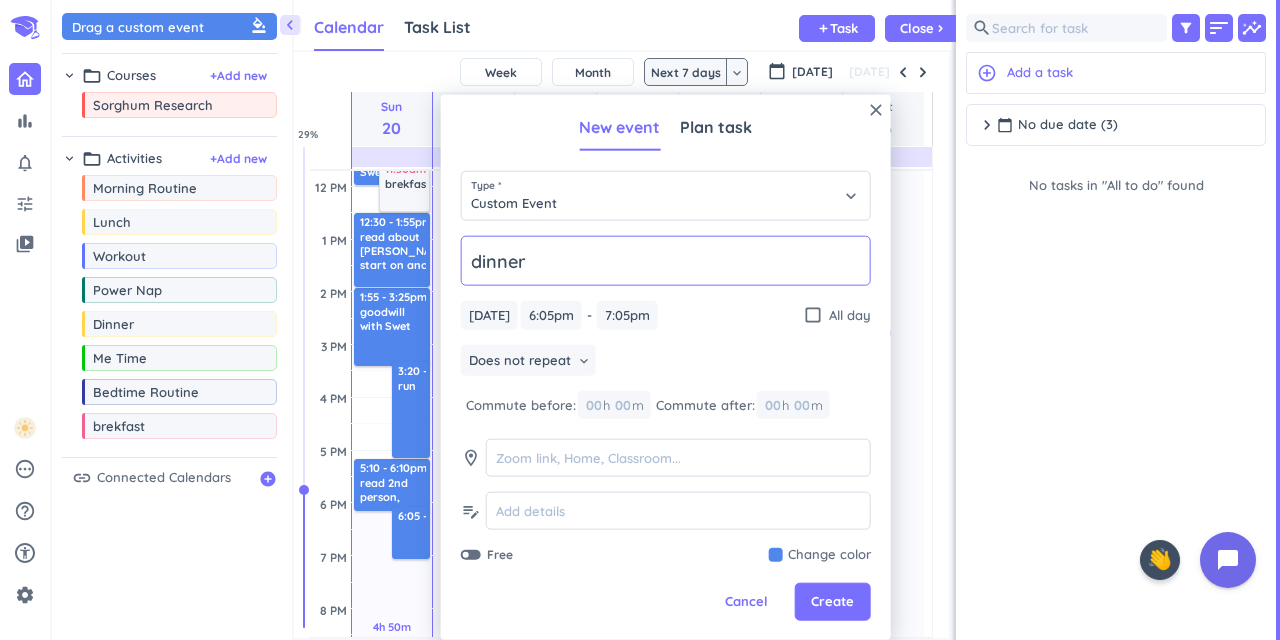 type on "dinner" 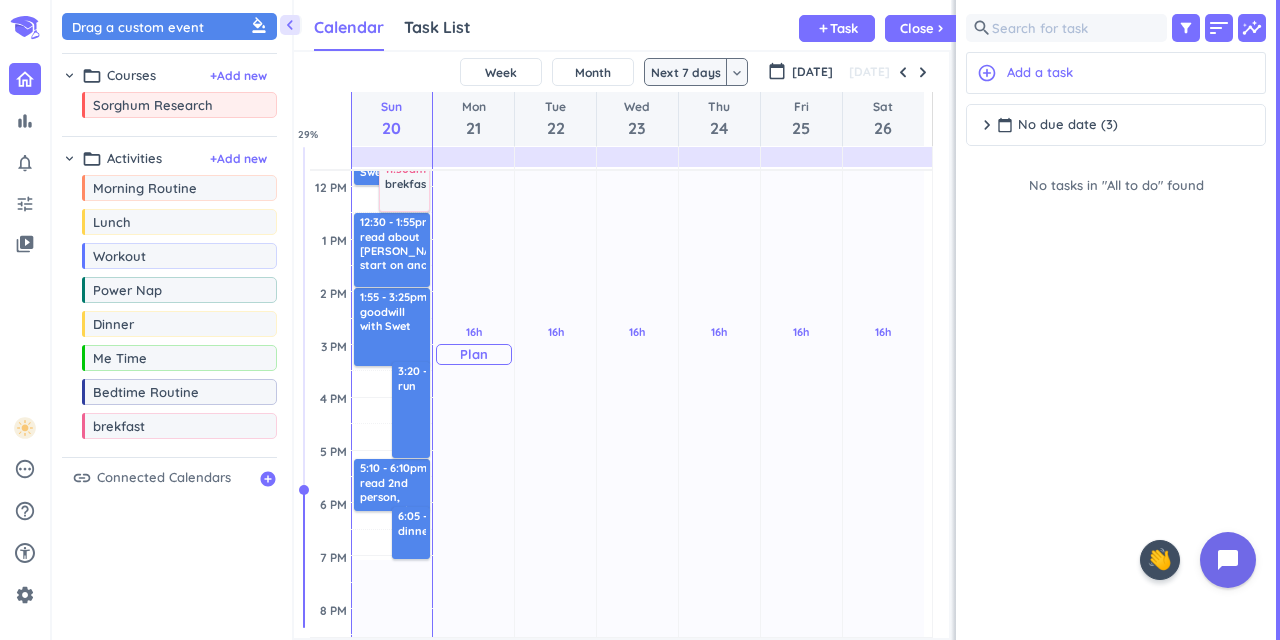scroll, scrollTop: 707, scrollLeft: 0, axis: vertical 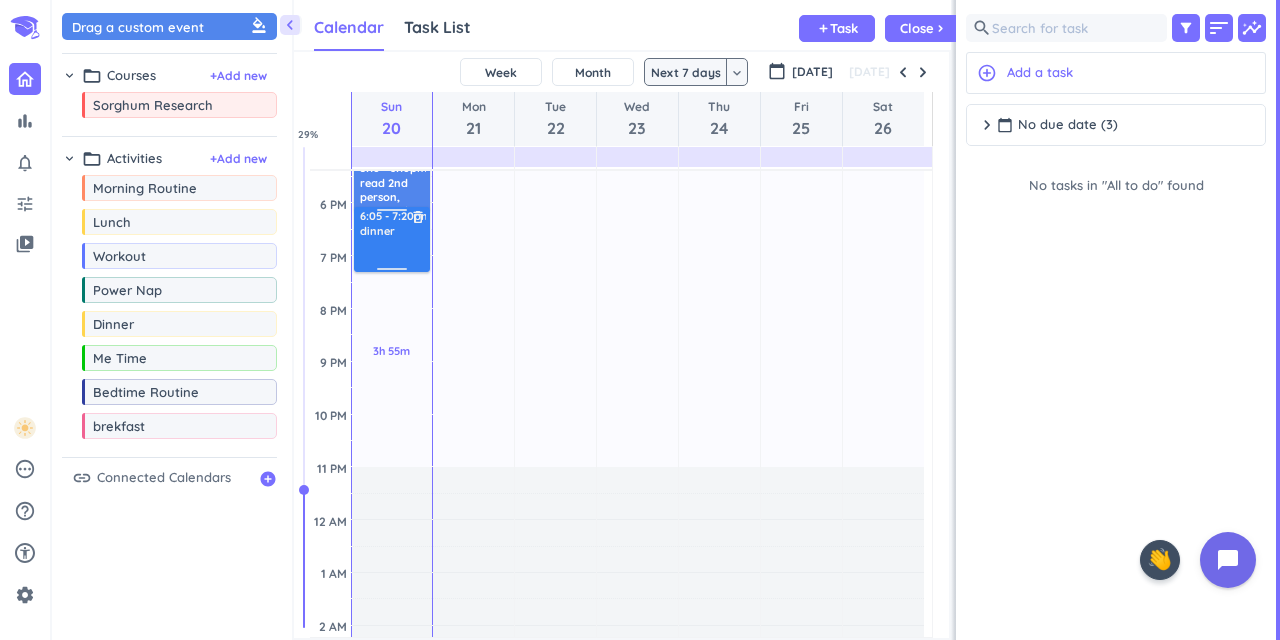 click on "2h 45m Past due Plan 3h 55m Past due Plan Adjust Awake Time Adjust Awake Time 10:20 - 10:45am laundry delete_outline 10:40 - 11:15am emails delete_outline 11:10 - 11:40am read about [PERSON_NAME] delete_outline 11am - 12pm message Swet delete_outline 11:30am - 12:30pm brekfast delete_outline 1:55 - 3:25pm goodwill with Swet delete_outline 3:20 - 5:10pm run delete_outline 5:10 - 6:10pm read 2nd person, start 3rd delete_outline 6:05 - 7:05pm dinner delete_outline 9:45 - 10:20am Morning Routine delete_outline 12:30 - 1:55pm read about [PERSON_NAME], start on anothre delete_outline 6:05 - 7:20pm dinner delete_outline" at bounding box center [392, 97] 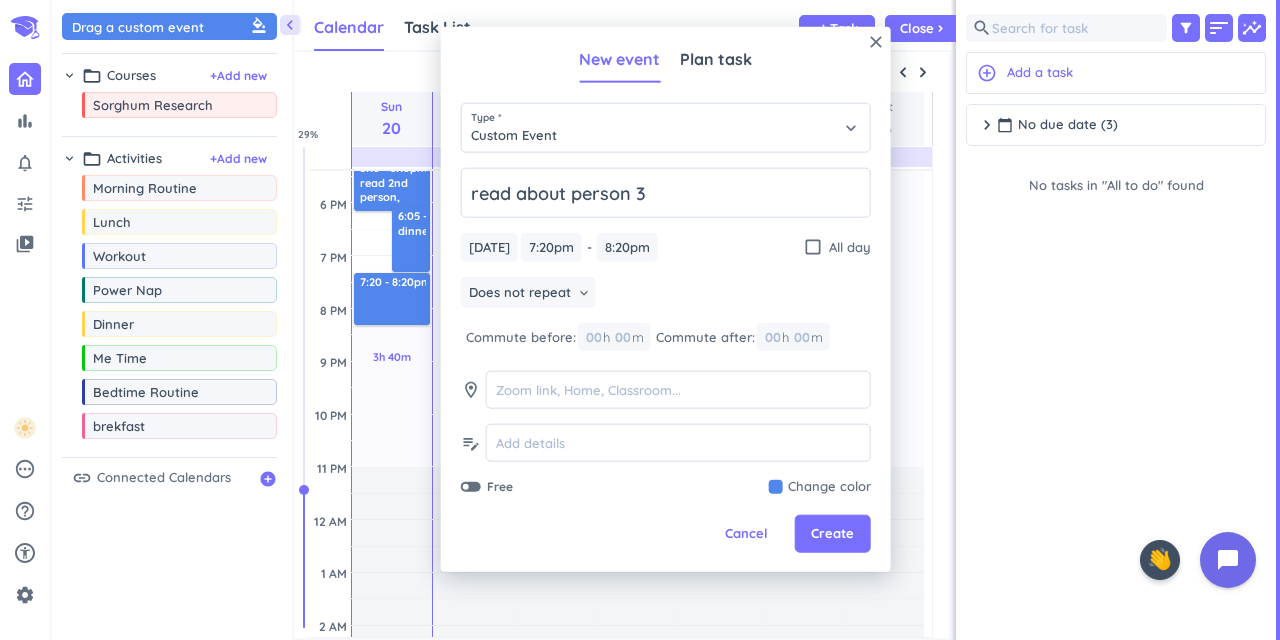type on "read about person 3" 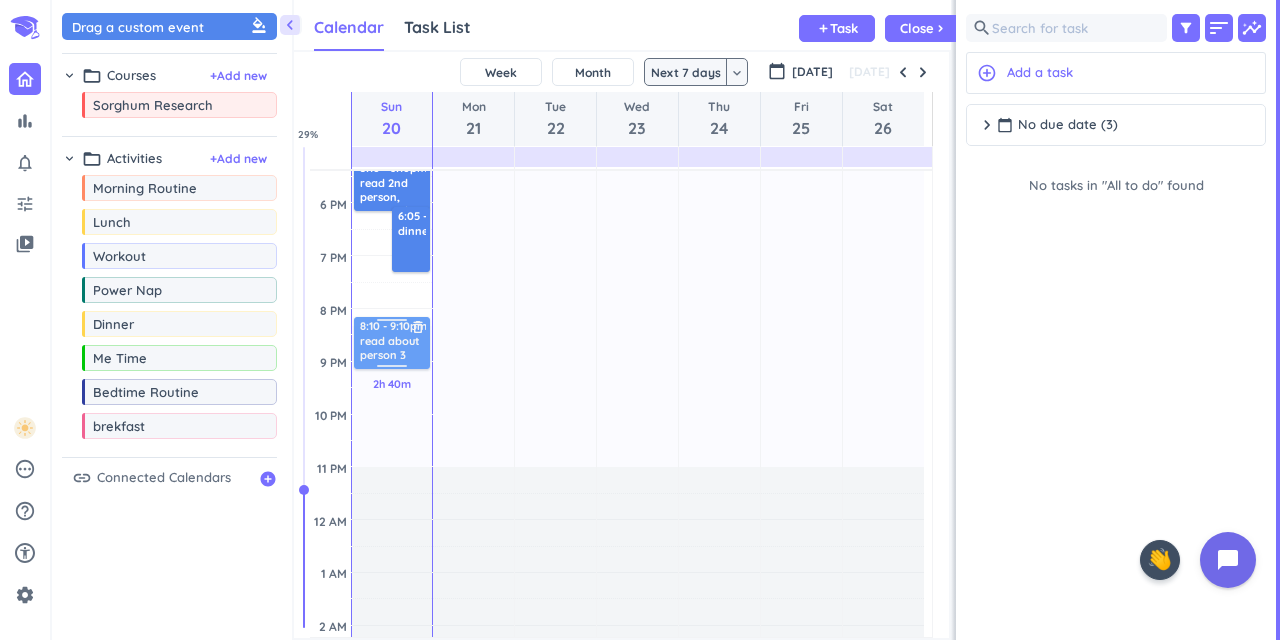 drag, startPoint x: 386, startPoint y: 284, endPoint x: 392, endPoint y: 314, distance: 30.594116 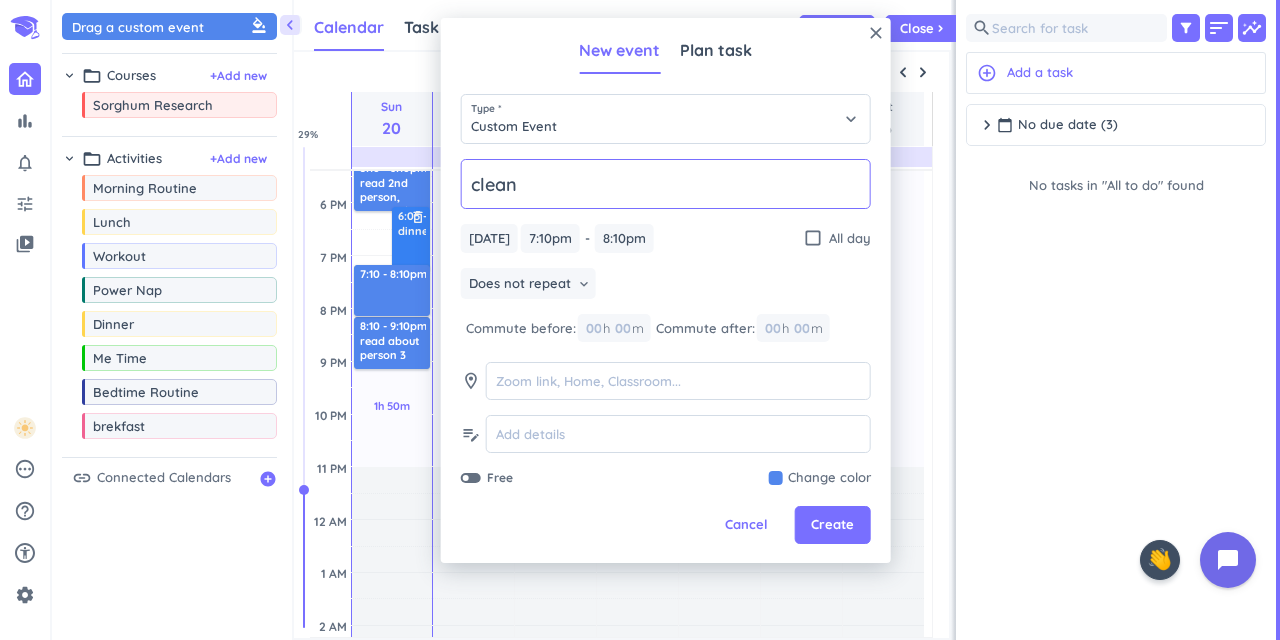 type on "clean" 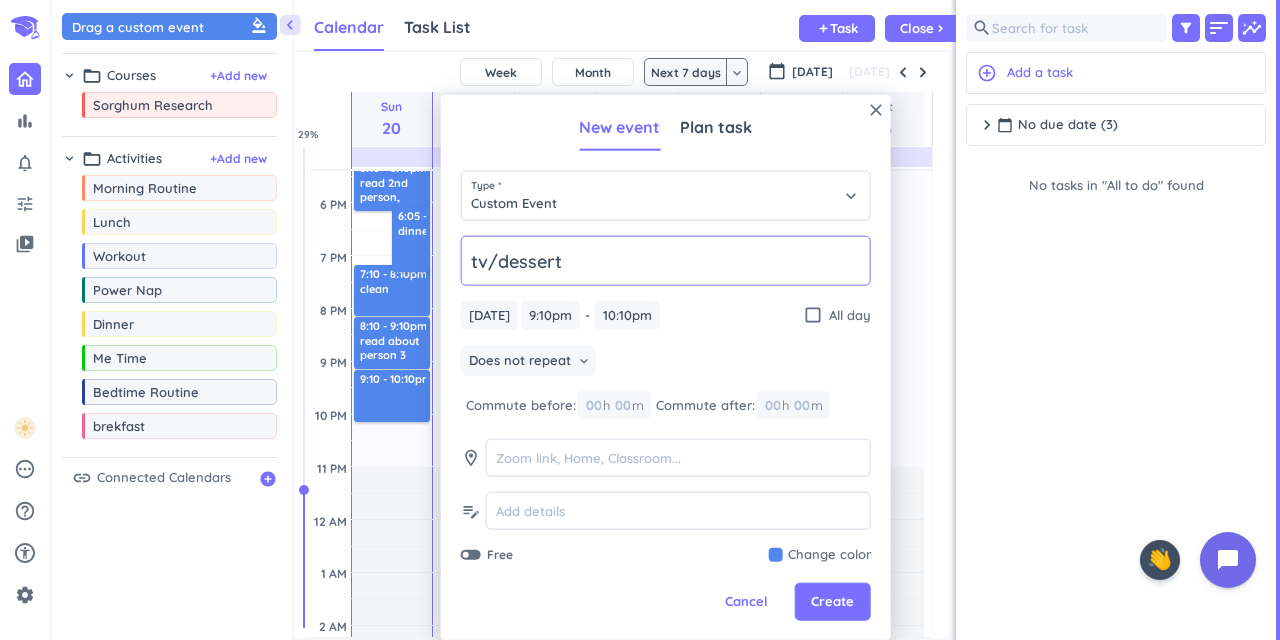 type on "tv/dessert" 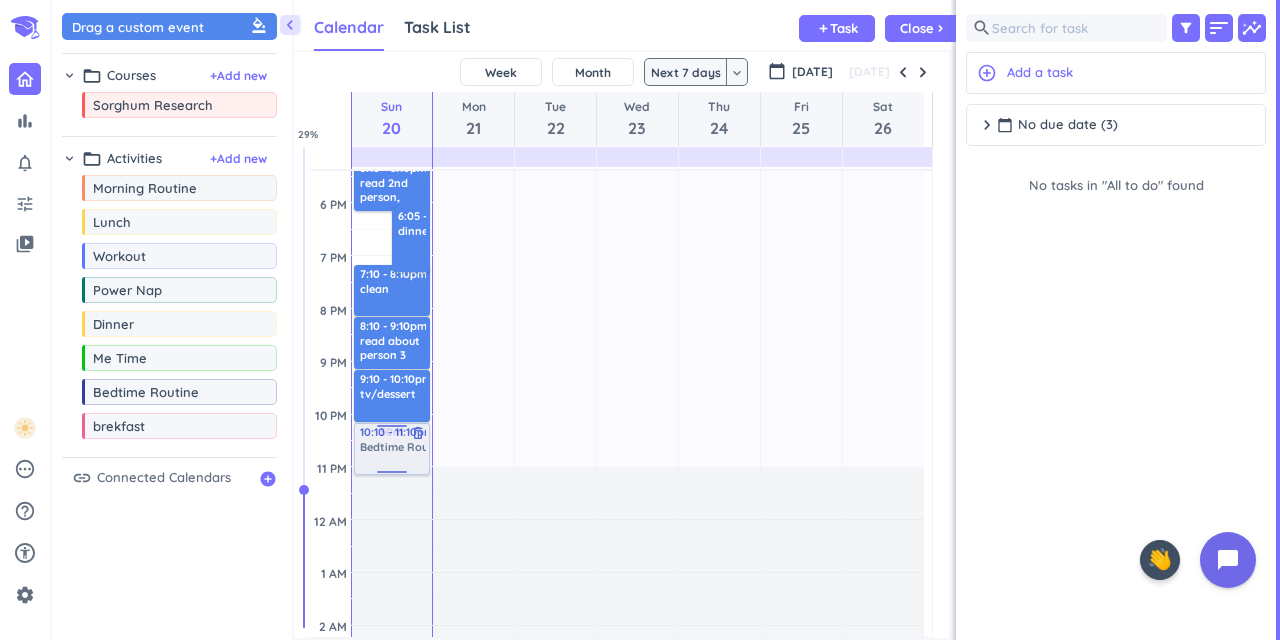 drag, startPoint x: 236, startPoint y: 411, endPoint x: 373, endPoint y: 424, distance: 137.6154 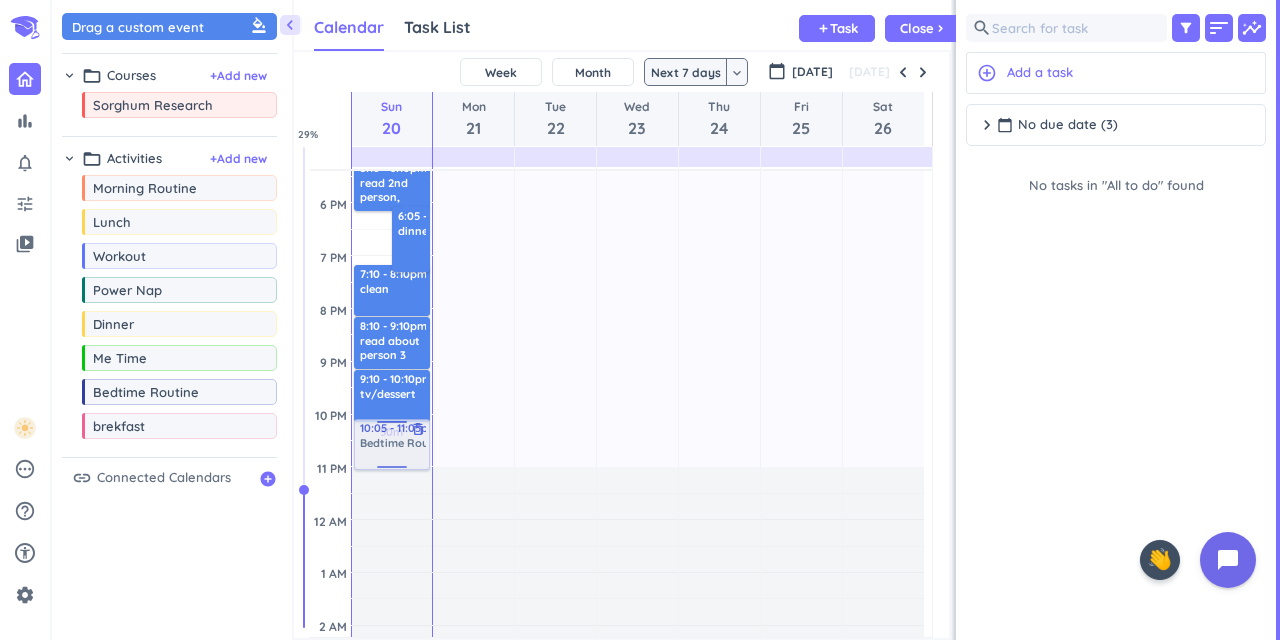 click on "2h 45m Past due Plan 50m Past due Plan Adjust Awake Time Adjust Awake Time 10:20 - 10:45am laundry delete_outline 10:40 - 11:15am emails delete_outline 11:10 - 11:40am read about [PERSON_NAME] delete_outline 11am - 12pm message Swet delete_outline 11:30am - 12:30pm brekfast delete_outline 1:55 - 3:25pm goodwill with Swet delete_outline 3:20 - 5:10pm run delete_outline 5:10 - 6:10pm read 2nd person, start 3rd delete_outline 6:05 - 7:20pm dinner delete_outline 7:10 - 8:10pm clean delete_outline 9:45 - 10:20am Morning Routine delete_outline 12:30 - 1:55pm read about [PERSON_NAME], start on anothre delete_outline 8:10 - 9:10pm read about person 3 delete_outline 9:10 - 10:10pm tv/dessert delete_outline 10:10 - 11:10pm Bedtime Routine delete_outline 10:05 - 11:05pm Bedtime Routine delete_outline" at bounding box center [392, 97] 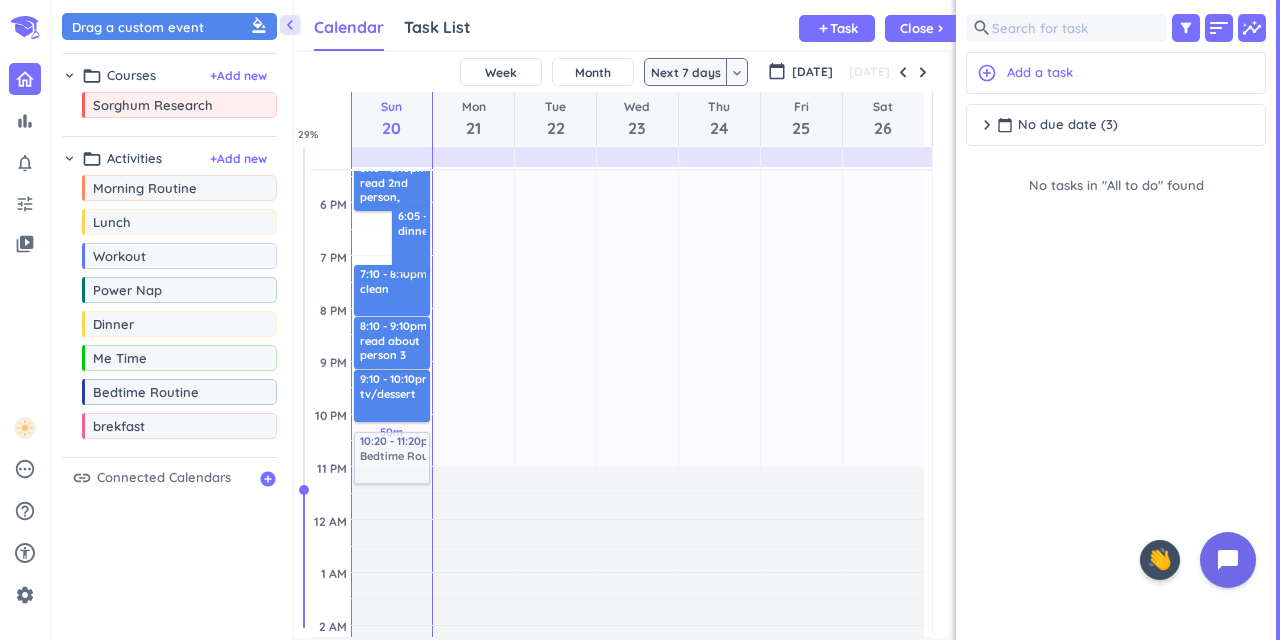 click on "2h 45m Past due Plan 50m Past due Plan Adjust Awake Time Adjust Awake Time 10:20 - 10:45am laundry delete_outline 10:40 - 11:15am emails delete_outline 11:10 - 11:40am read about [PERSON_NAME] delete_outline 11am - 12pm message Swet delete_outline 11:30am - 12:30pm brekfast delete_outline 1:55 - 3:25pm goodwill with Swet delete_outline 3:20 - 5:10pm run delete_outline 5:10 - 6:10pm read 2nd person, start 3rd delete_outline 6:05 - 7:20pm dinner delete_outline 7:10 - 8:10pm clean delete_outline 9:10 - 10:10pm tv/dessert delete_outline 10:05 - 11:05pm Bedtime Routine delete_outline 9:45 - 10:20am Morning Routine delete_outline 12:30 - 1:55pm read about [PERSON_NAME], start on anothre delete_outline 8:10 - 9:10pm read about person 3 delete_outline 10:20 - 11:20pm Bedtime Routine delete_outline" at bounding box center [392, 97] 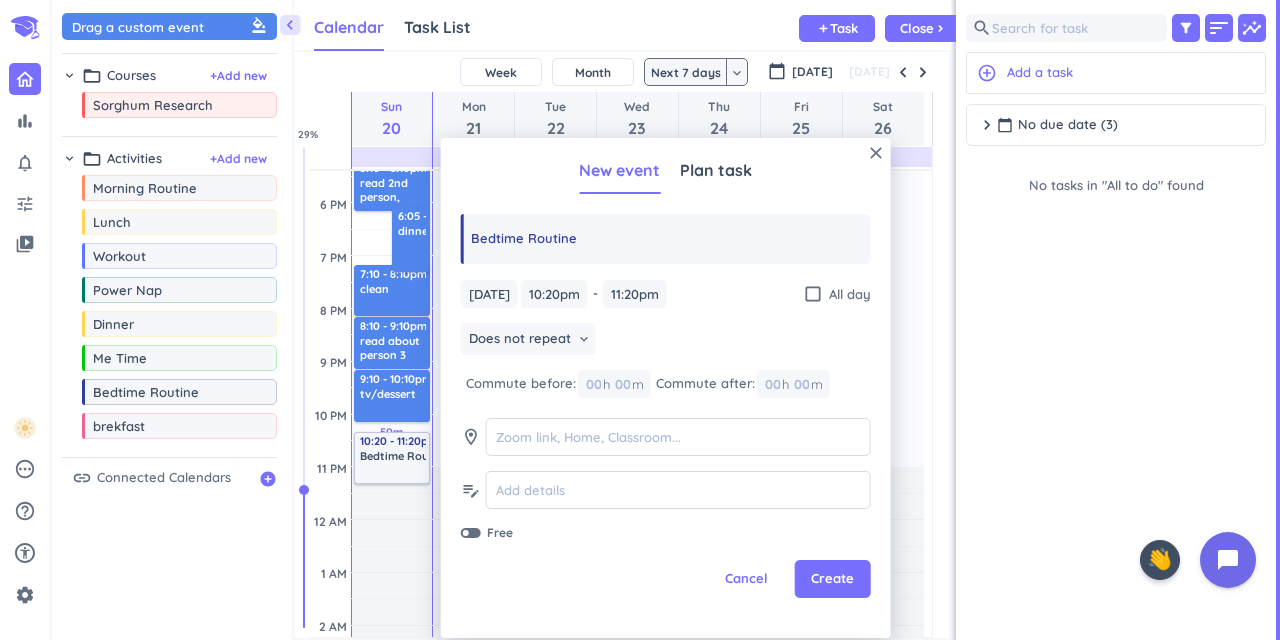 click on "Bedtime Routine" at bounding box center (404, 456) 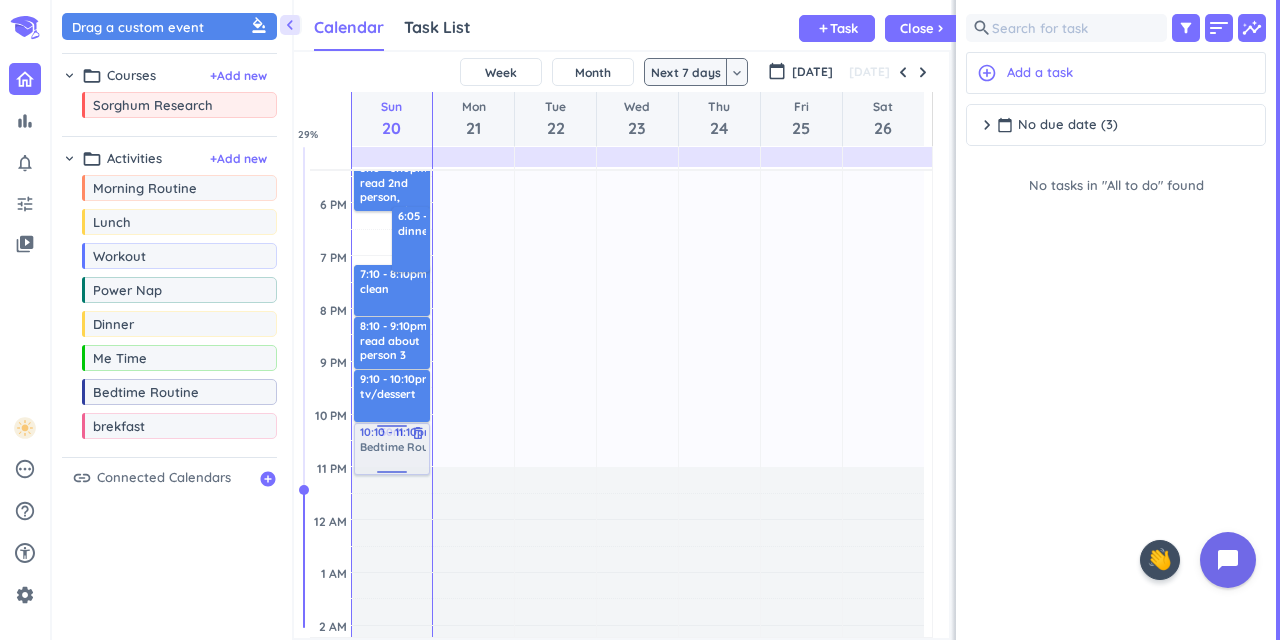 drag, startPoint x: 397, startPoint y: 447, endPoint x: 396, endPoint y: 432, distance: 15.033297 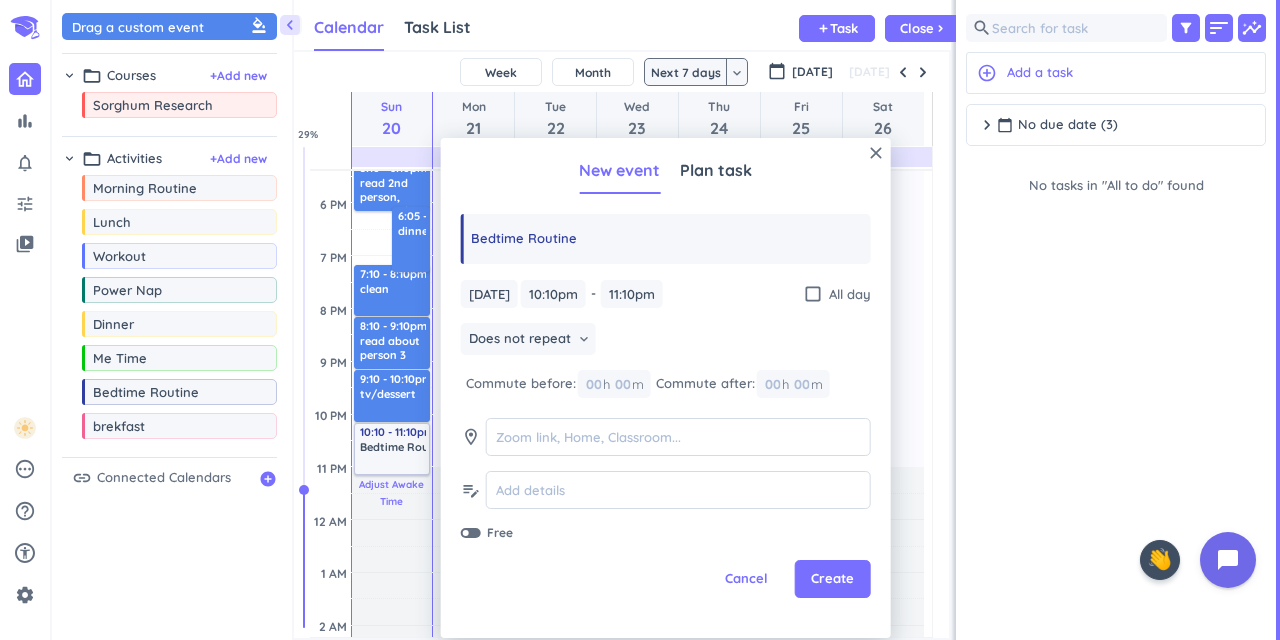 click on "Adjust Awake Time" at bounding box center [392, 599] 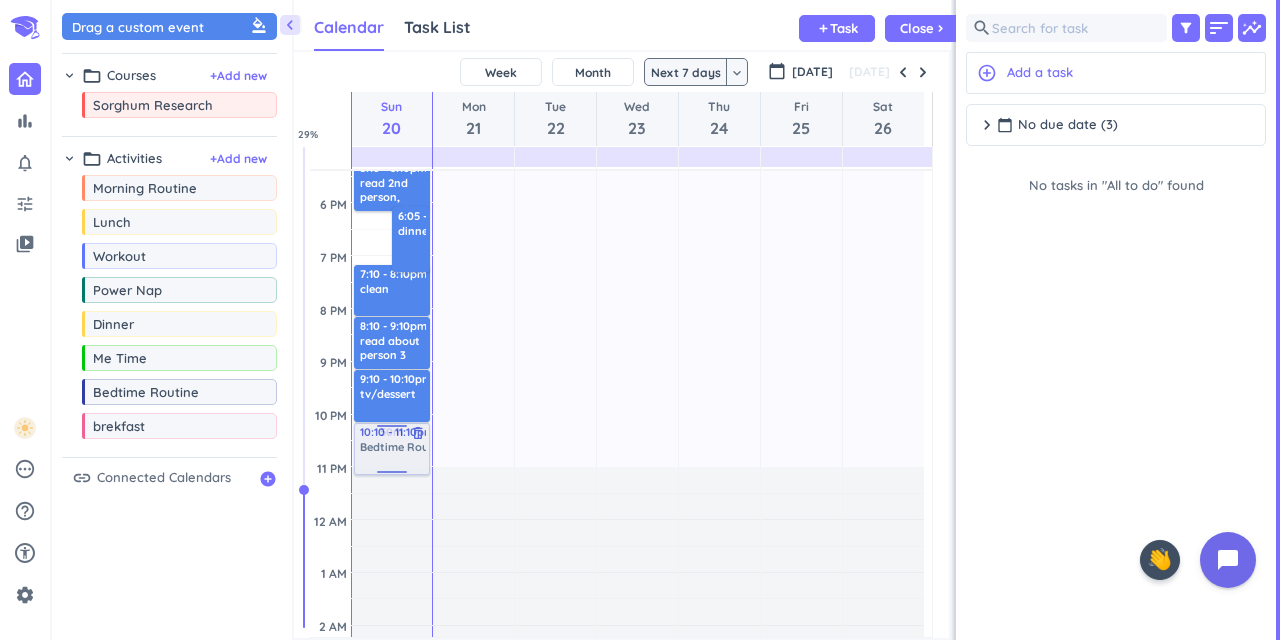 drag, startPoint x: 220, startPoint y: 394, endPoint x: 402, endPoint y: 423, distance: 184.29596 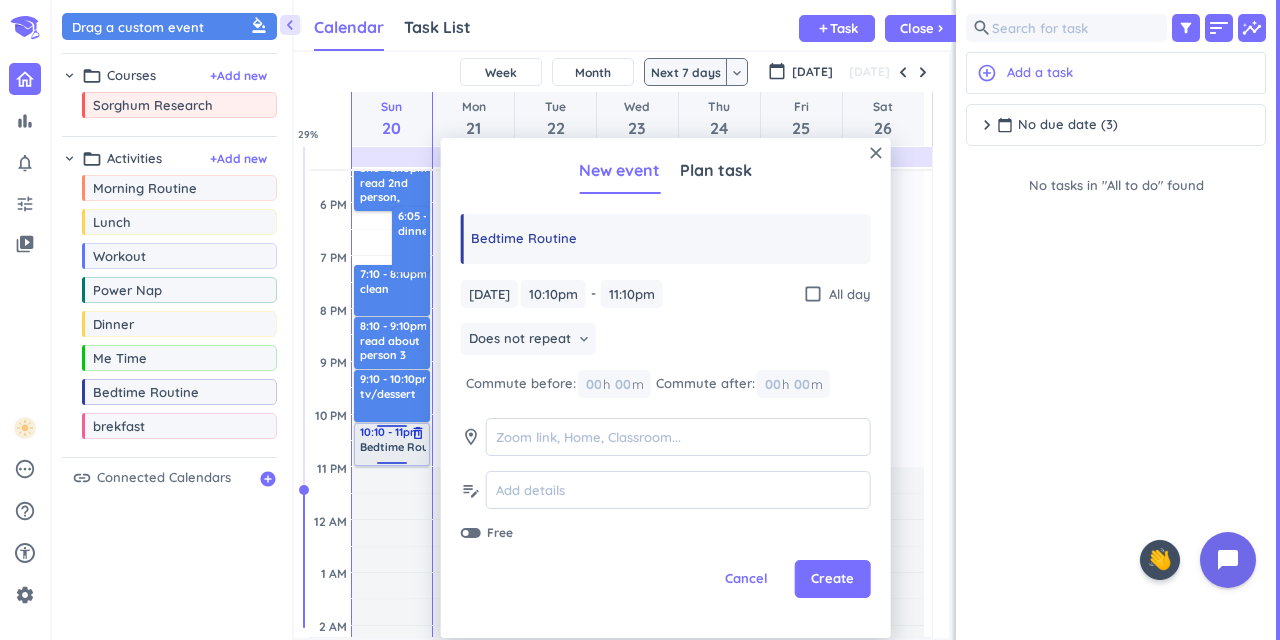 drag, startPoint x: 386, startPoint y: 470, endPoint x: 386, endPoint y: 458, distance: 12 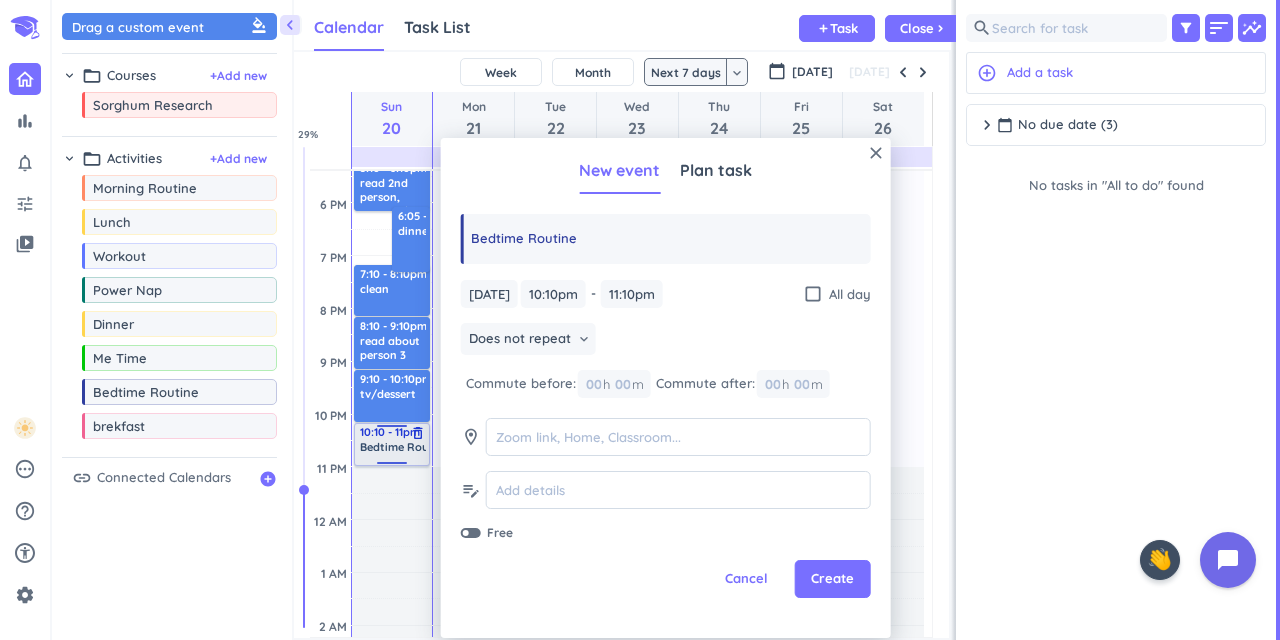 click on "2h 45m Past due Plan 50m Past due Plan Adjust Awake Time Adjust Awake Time 10:20 - 10:45am laundry delete_outline 10:40 - 11:15am emails delete_outline 11:10 - 11:40am read about [PERSON_NAME] delete_outline 11am - 12pm message Swet delete_outline 11:30am - 12:30pm brekfast delete_outline 1:55 - 3:25pm goodwill with Swet delete_outline 3:20 - 5:10pm run delete_outline 5:10 - 6:10pm read 2nd person, start 3rd delete_outline 6:05 - 7:20pm dinner delete_outline 7:10 - 8:10pm clean delete_outline 9:45 - 10:20am Morning Routine delete_outline 12:30 - 1:55pm read about [PERSON_NAME], start on anothre delete_outline 8:10 - 9:10pm read about person 3 delete_outline 9:10 - 10:10pm tv/dessert delete_outline 10:10 - 11:10pm Bedtime Routine delete_outline 10:10 - 11pm Bedtime Routine delete_outline" at bounding box center [392, 97] 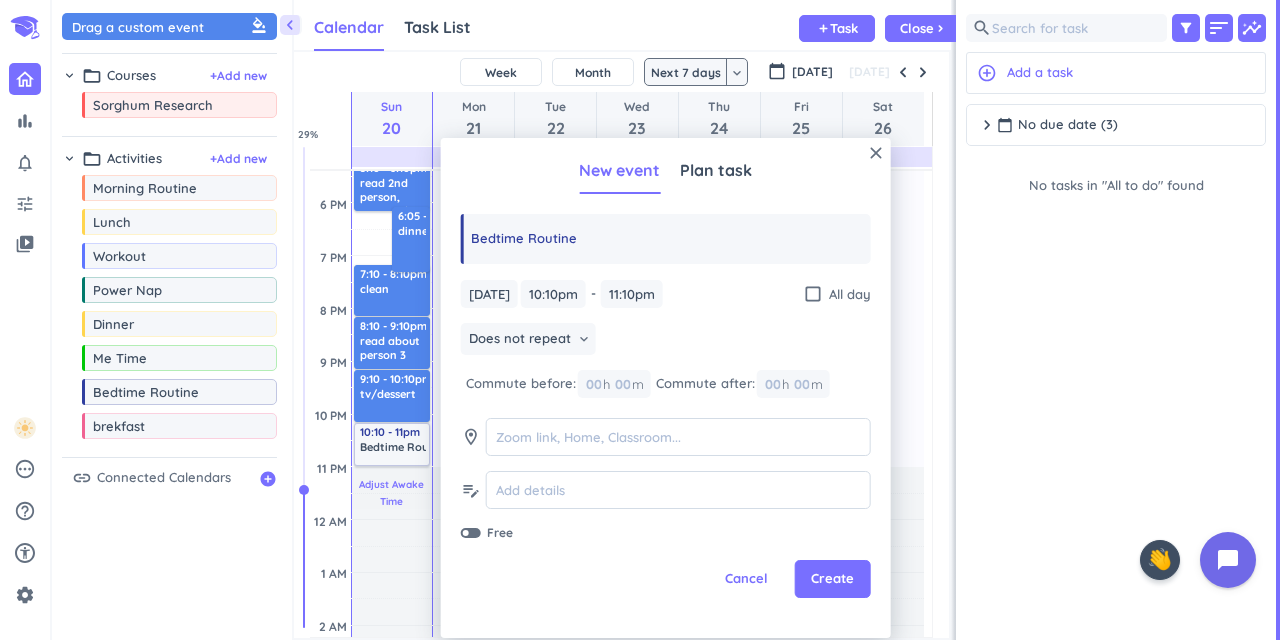 type on "11:00pm" 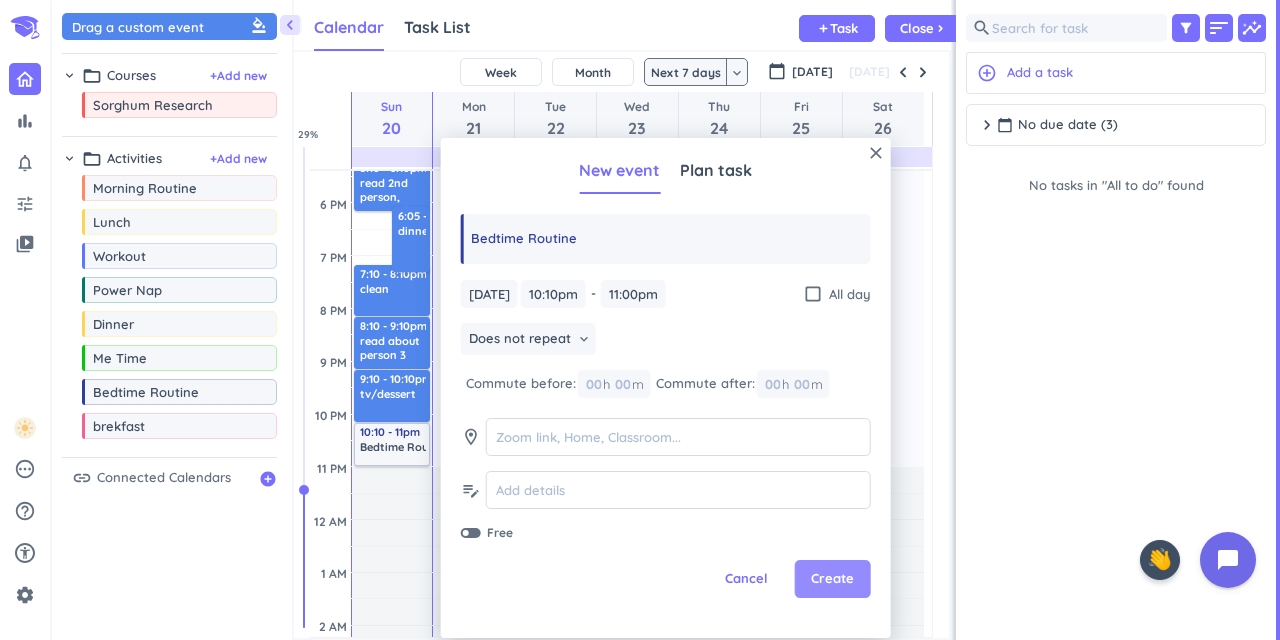 click on "Create" at bounding box center [832, 579] 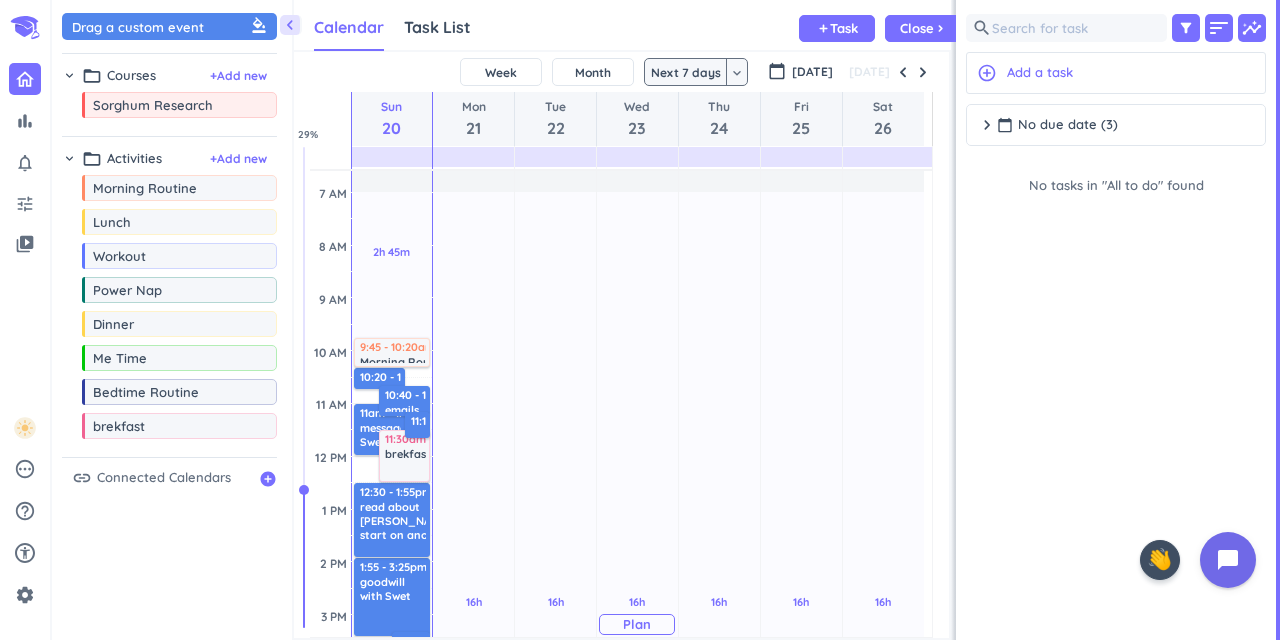 scroll, scrollTop: 107, scrollLeft: 0, axis: vertical 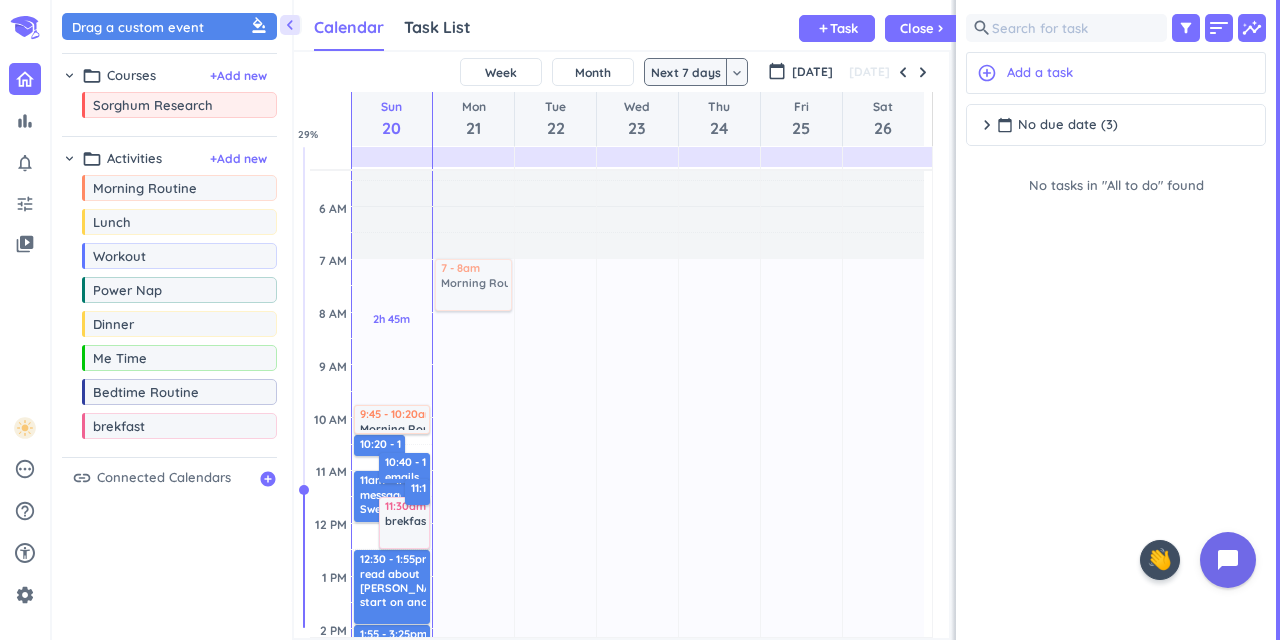 drag, startPoint x: 188, startPoint y: 185, endPoint x: 497, endPoint y: 262, distance: 318.44937 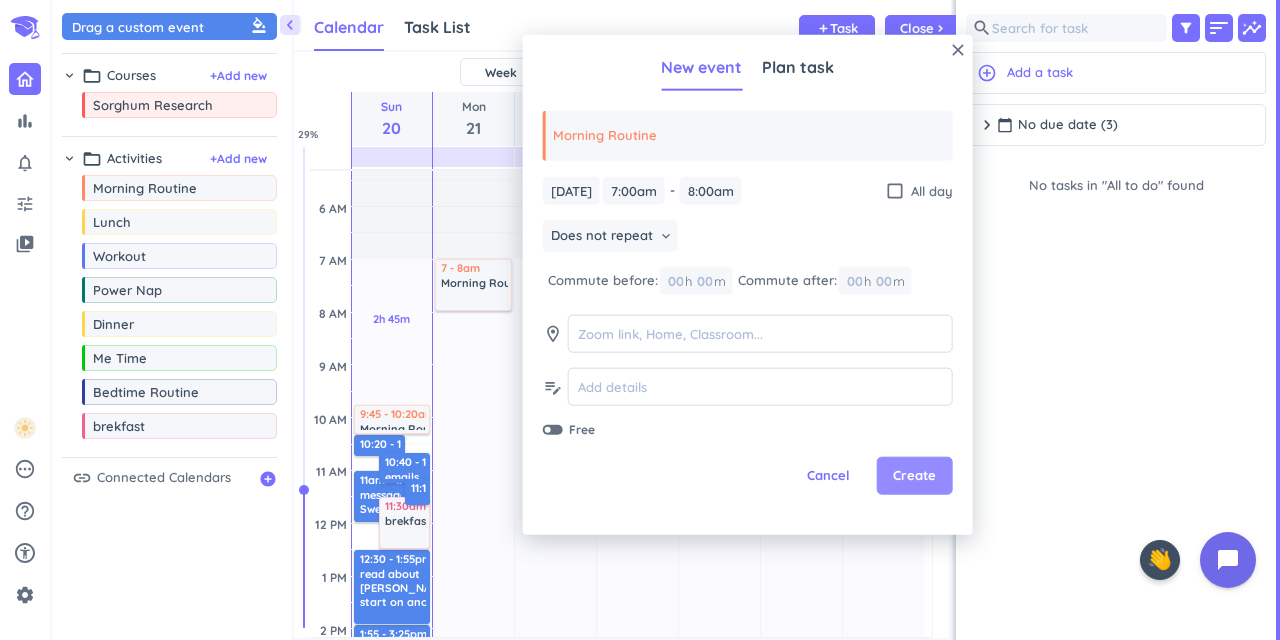 click on "Create" at bounding box center [914, 476] 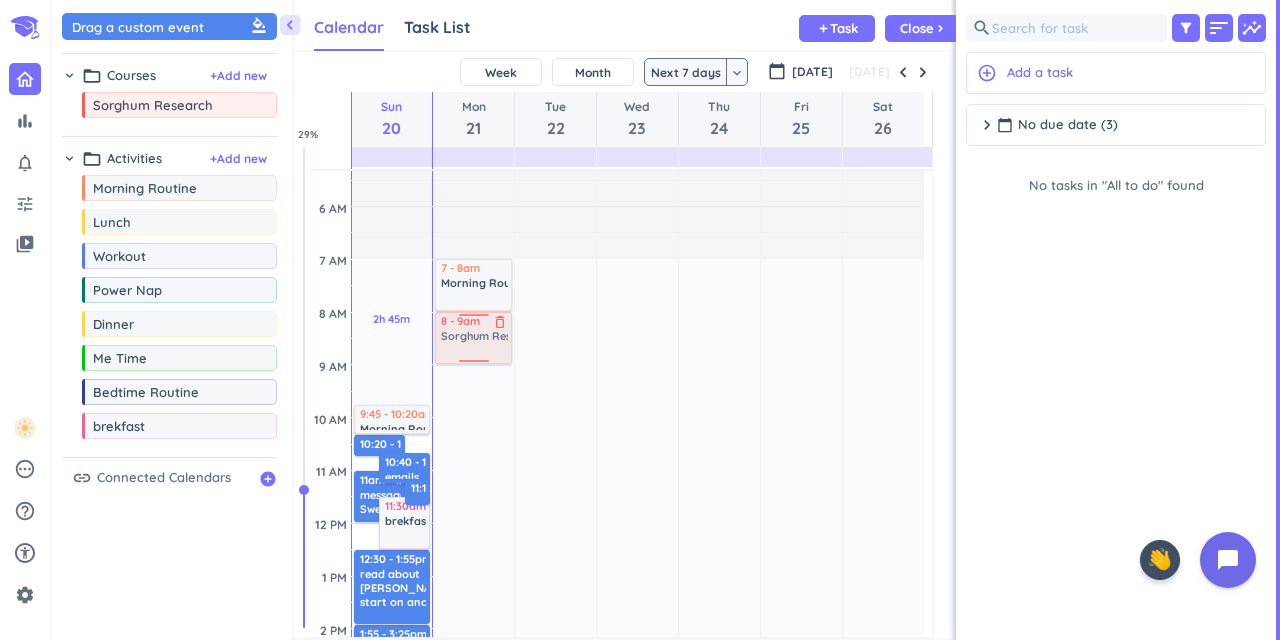 drag, startPoint x: 133, startPoint y: 106, endPoint x: 450, endPoint y: 312, distance: 378.05423 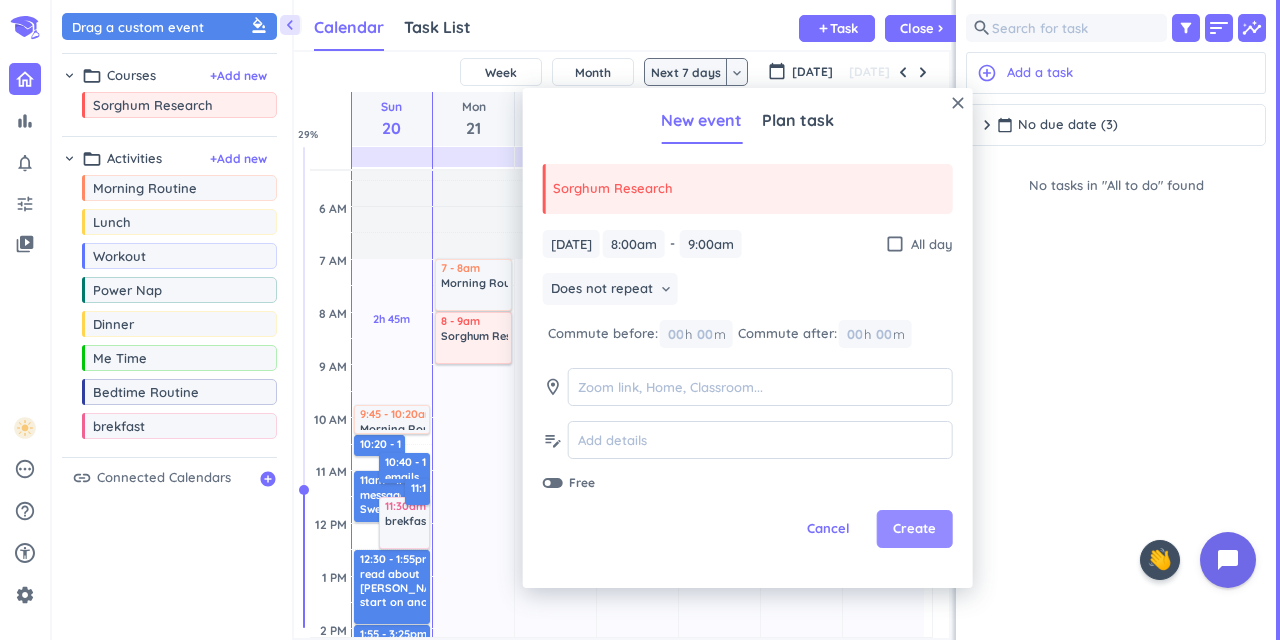 click on "Create" at bounding box center [914, 529] 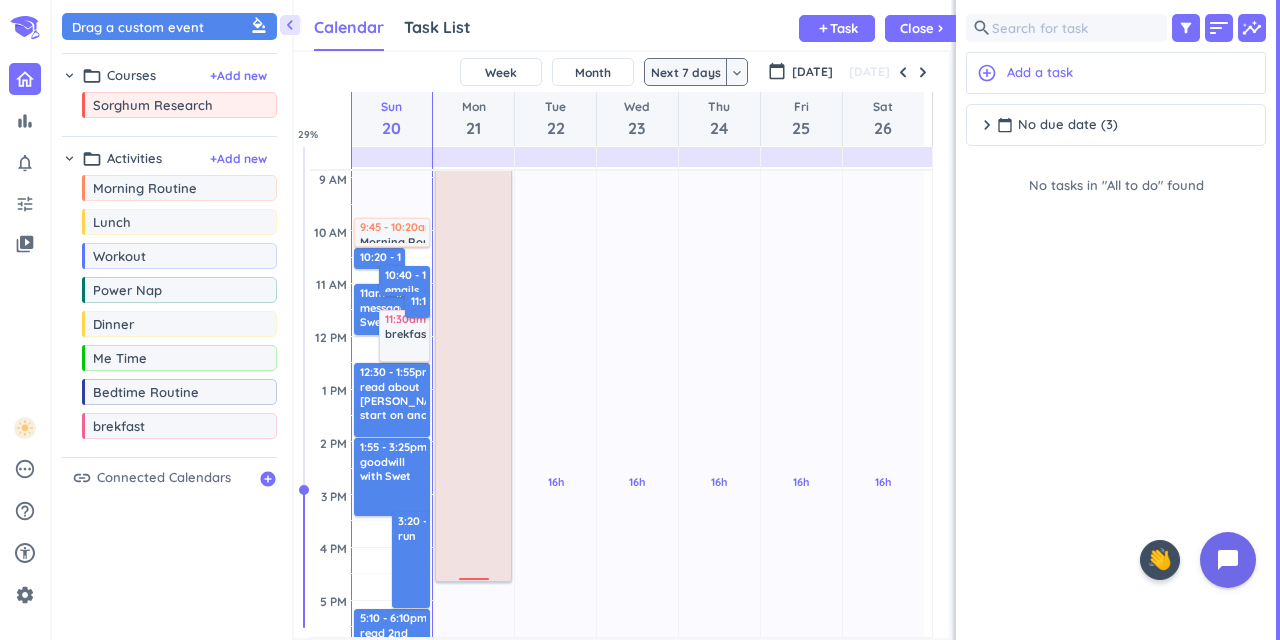 scroll, scrollTop: 276, scrollLeft: 0, axis: vertical 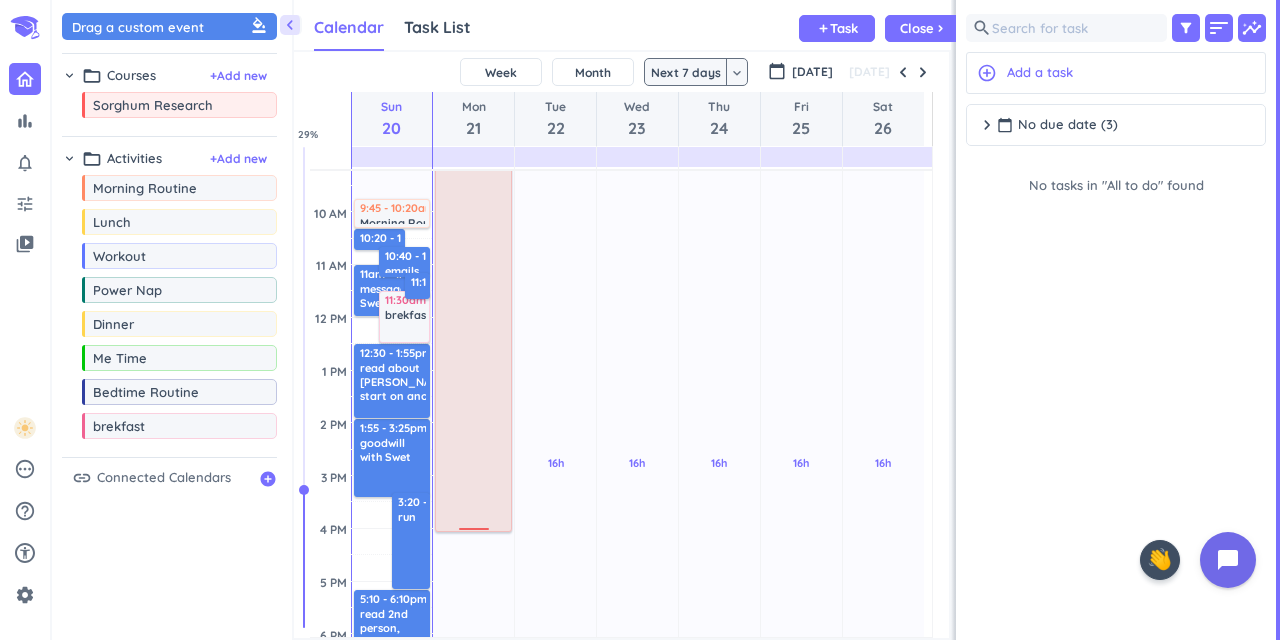 drag, startPoint x: 476, startPoint y: 361, endPoint x: 490, endPoint y: 528, distance: 167.5858 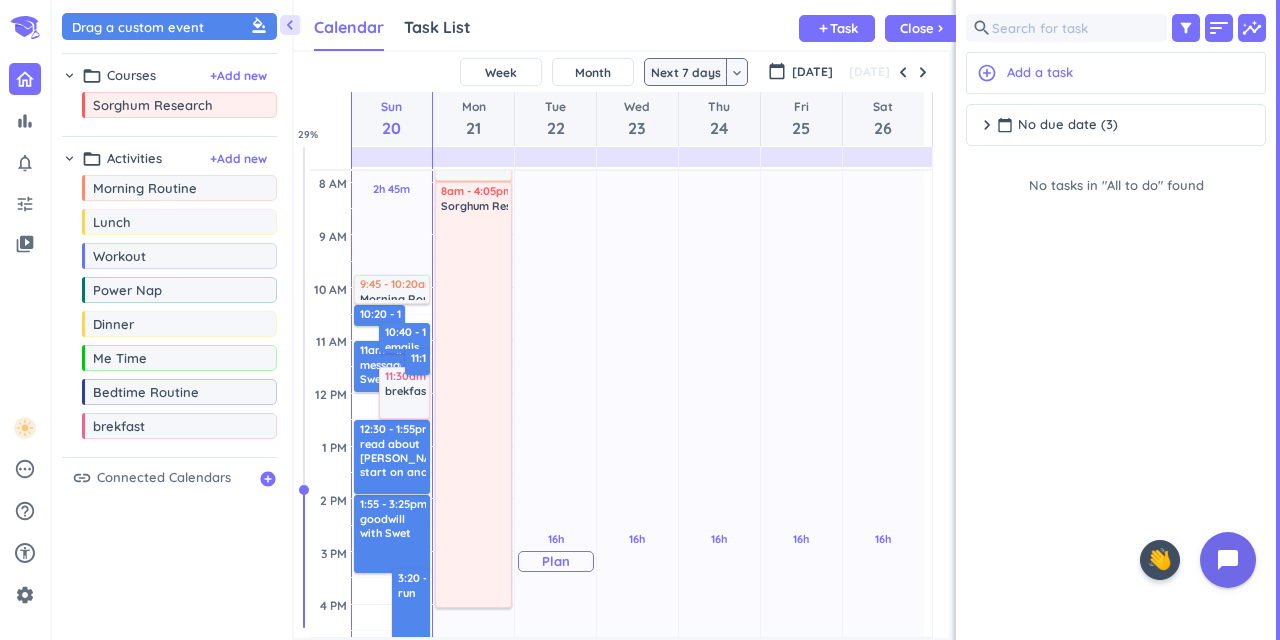 scroll, scrollTop: 400, scrollLeft: 0, axis: vertical 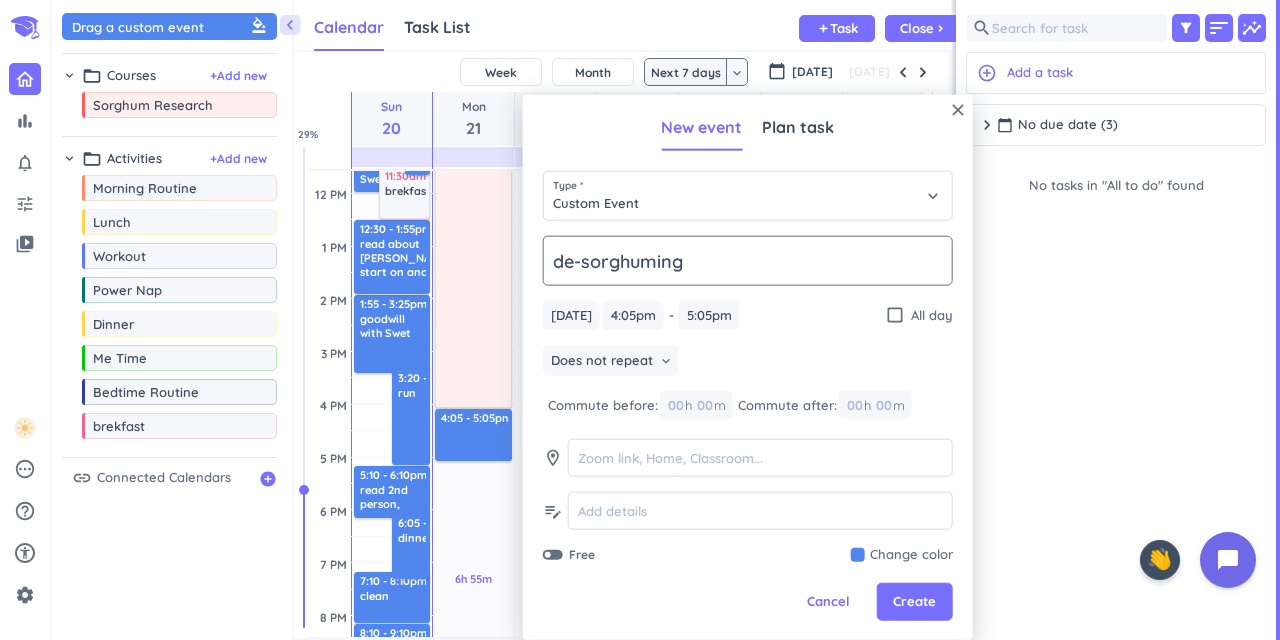 type on "de-sorghuming" 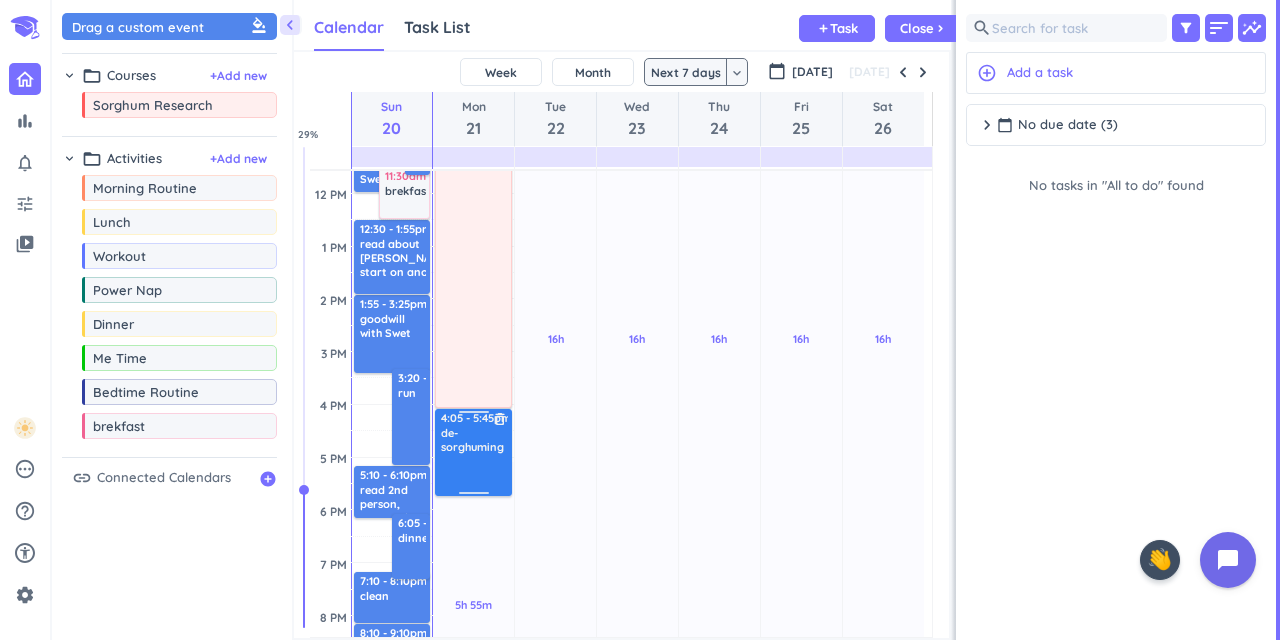 drag, startPoint x: 466, startPoint y: 459, endPoint x: 474, endPoint y: 493, distance: 34.928497 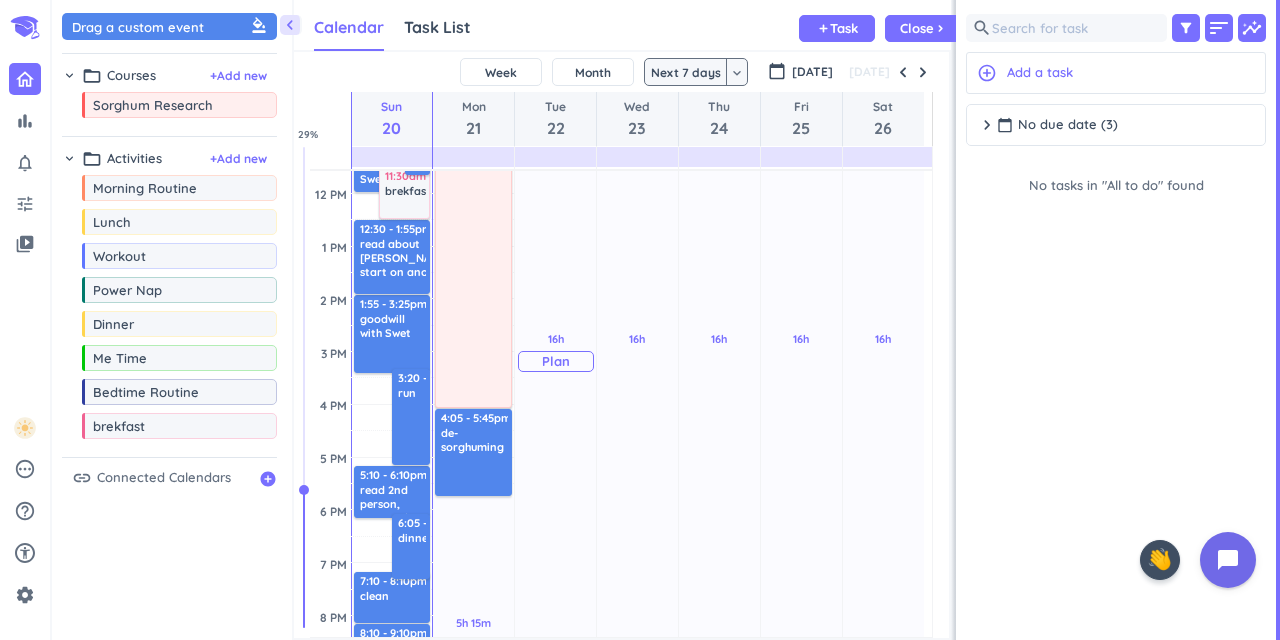 scroll, scrollTop: 500, scrollLeft: 0, axis: vertical 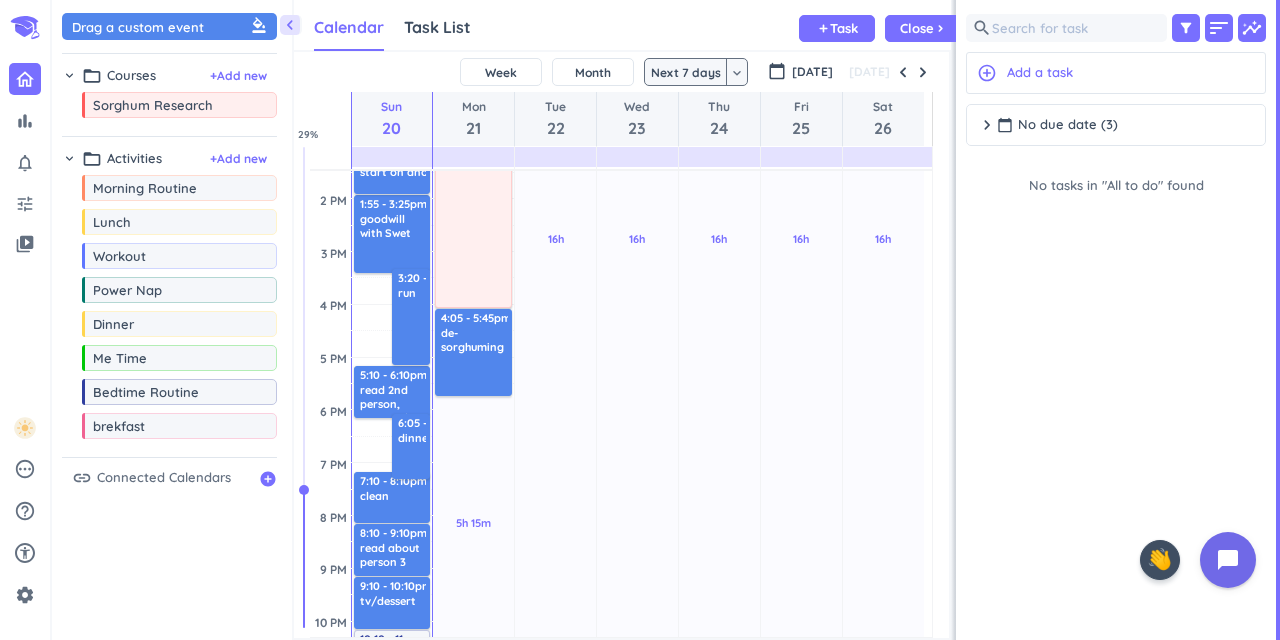 click on "drag_indicator Morning Routine more_horiz drag_indicator Lunch more_horiz drag_indicator Workout more_horiz drag_indicator Power Nap more_horiz drag_indicator Dinner more_horiz drag_indicator Me Time more_horiz drag_indicator Bedtime Routine more_horiz drag_indicator brekfast more_horiz" at bounding box center [169, 311] 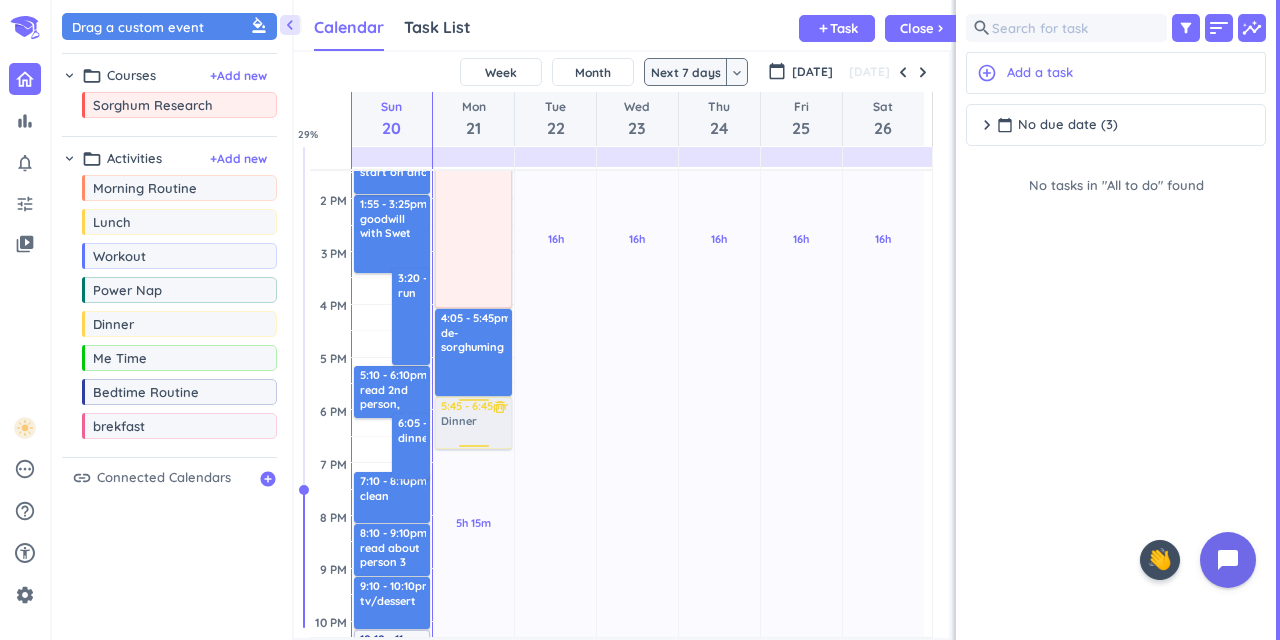 drag, startPoint x: 216, startPoint y: 340, endPoint x: 488, endPoint y: 397, distance: 277.90826 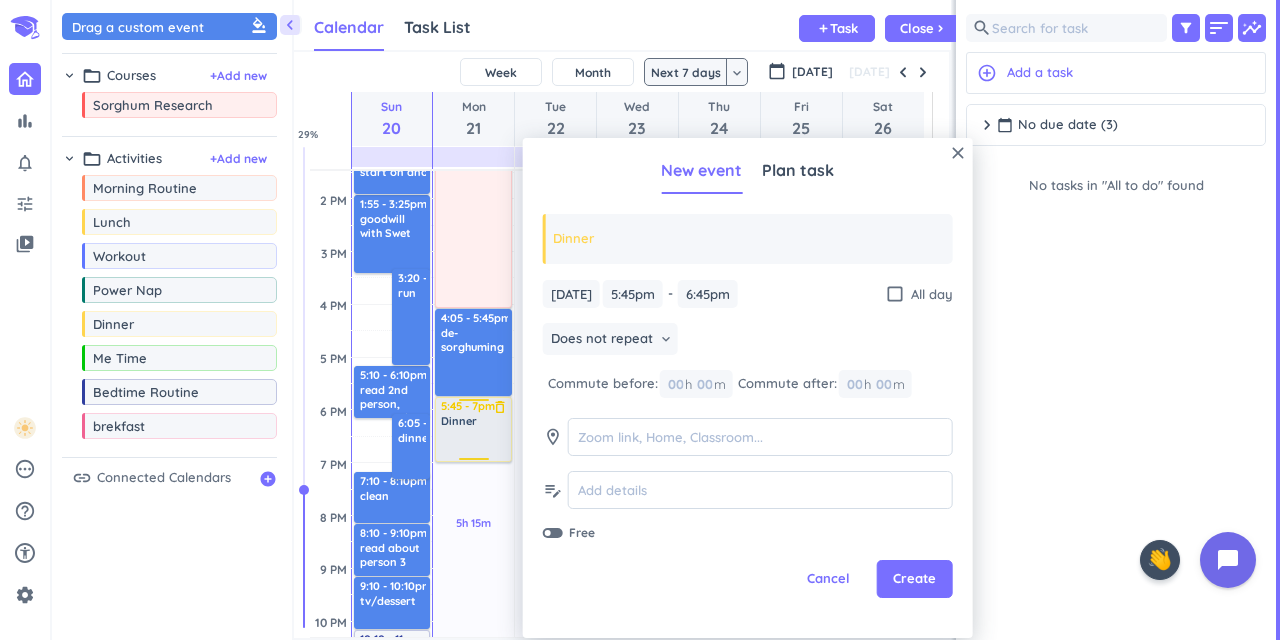 click on "5h 15m Past due Plan Adjust Awake Time Adjust Awake Time 7 - 8am Morning Routine delete_outline 8am - 4:05pm Sorghum Research delete_outline 4:05 - 5:45pm de-sorghuming delete_outline 5:45 - 6:45pm Dinner delete_outline 5:45 - 7pm Dinner delete_outline" at bounding box center [473, 304] 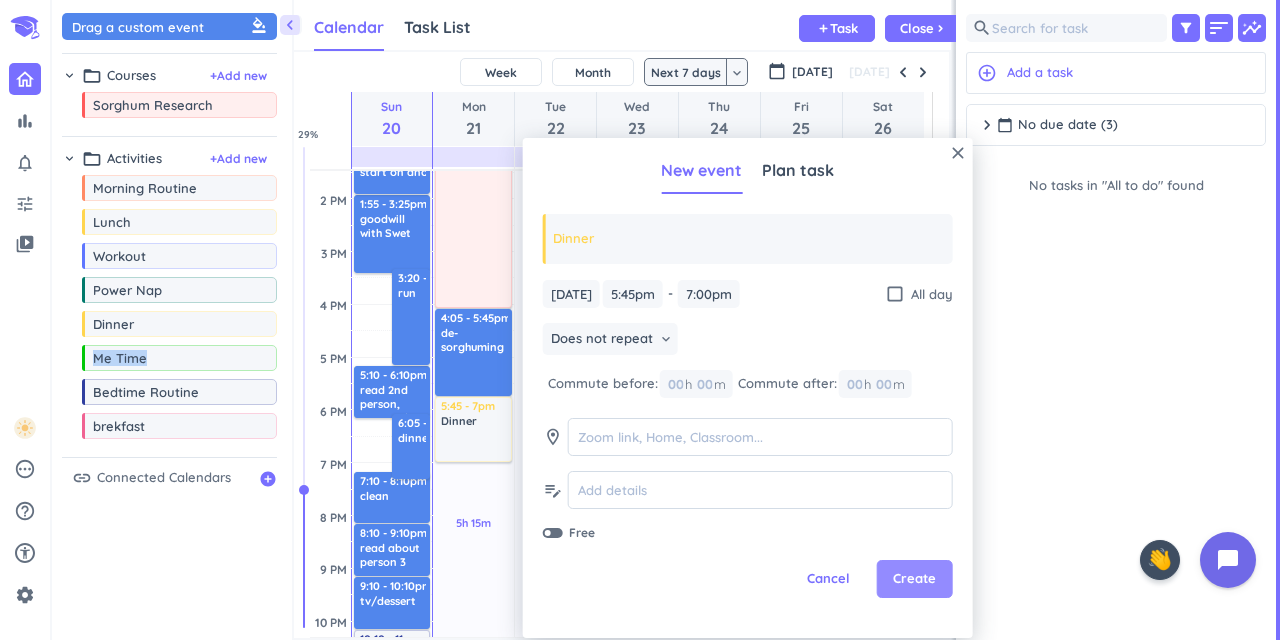 click on "Create" at bounding box center (914, 579) 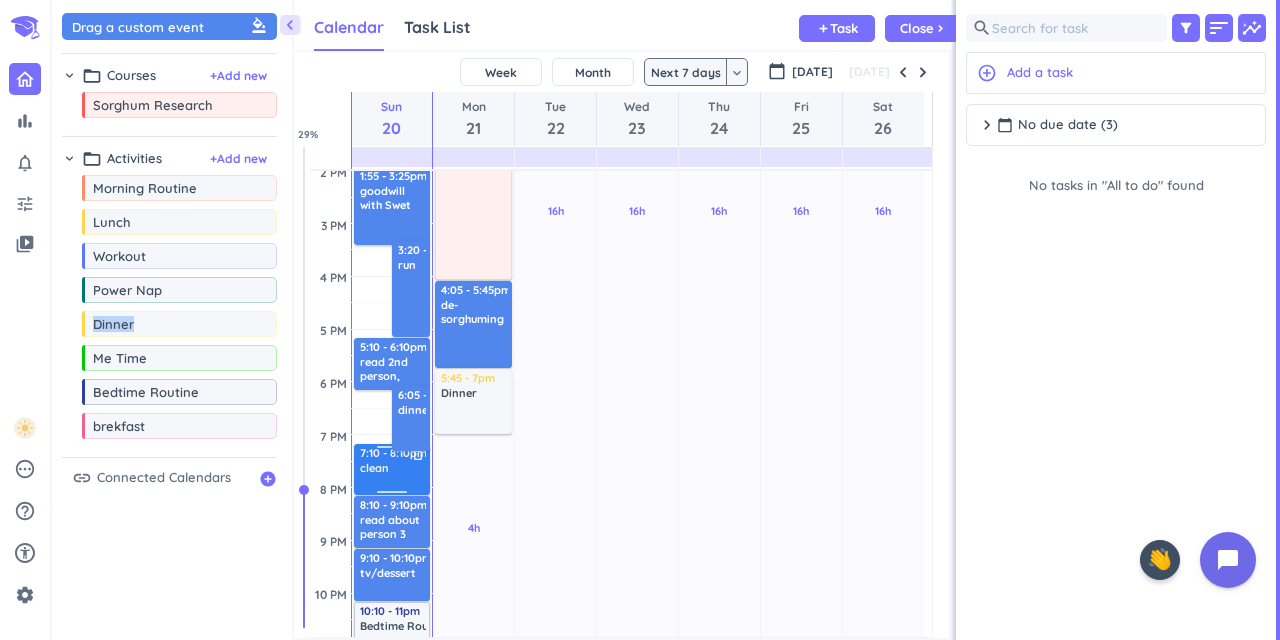 scroll, scrollTop: 600, scrollLeft: 0, axis: vertical 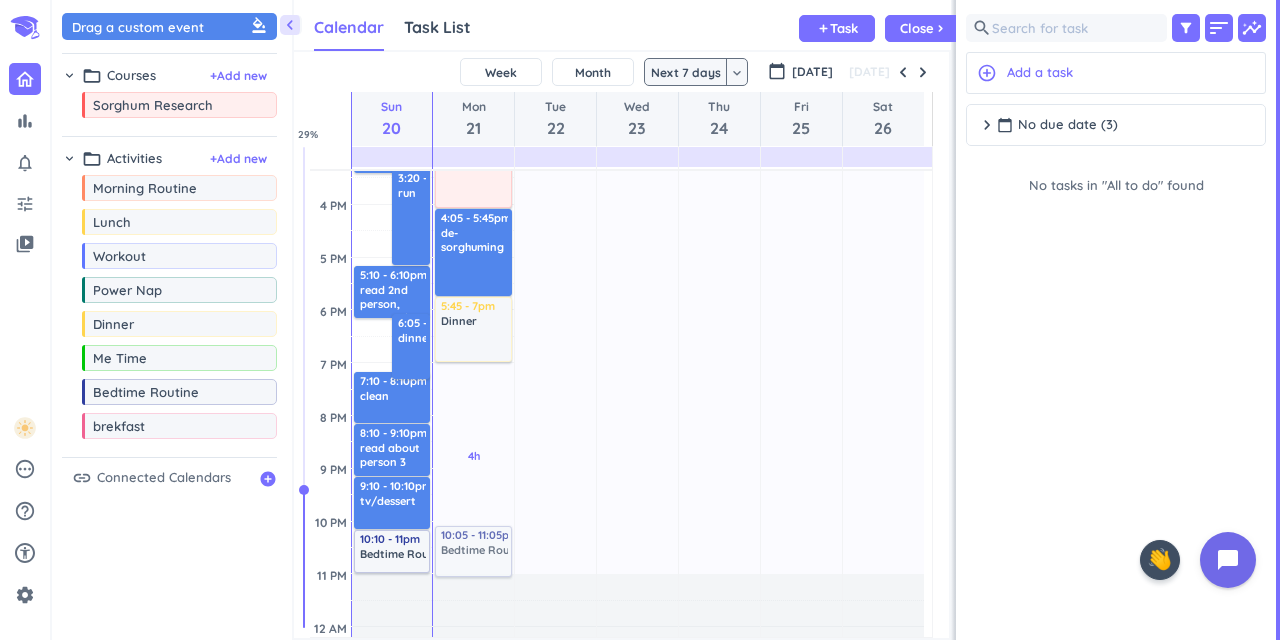 drag, startPoint x: 170, startPoint y: 396, endPoint x: 490, endPoint y: 526, distance: 345.39832 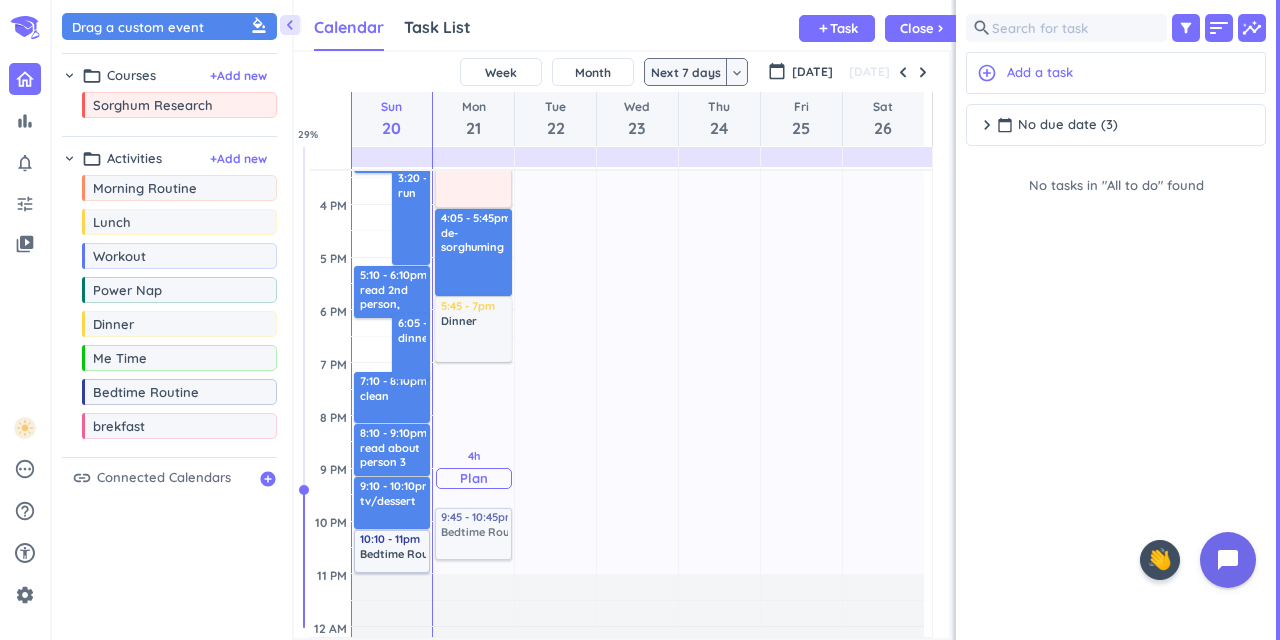 click on "4h  Past due Plan Adjust Awake Time Adjust Awake Time 7 - 8am Morning Routine delete_outline 8am - 4:05pm Sorghum Research delete_outline 4:05 - 5:45pm de-sorghuming delete_outline 5:45 - 7pm Dinner delete_outline 10:05 - 11:05pm Bedtime Routine delete_outline 9:45 - 10:45pm Bedtime Routine delete_outline" at bounding box center [473, 204] 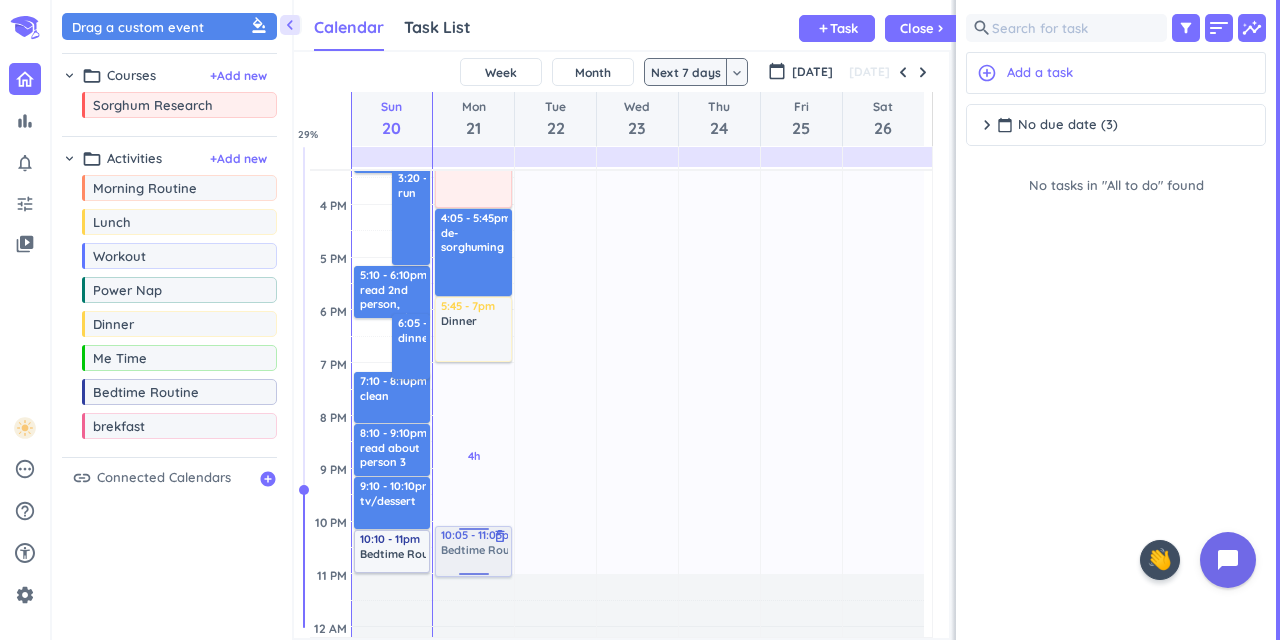 click on "4h  Past due Plan Adjust Awake Time Adjust Awake Time 7 - 8am Morning Routine delete_outline 8am - 4:05pm Sorghum Research delete_outline 4:05 - 5:45pm de-sorghuming delete_outline 5:45 - 7pm Dinner delete_outline 9:45 - 10:45pm Bedtime Routine delete_outline 10:05 - 11:05pm Bedtime Routine delete_outline" at bounding box center [473, 204] 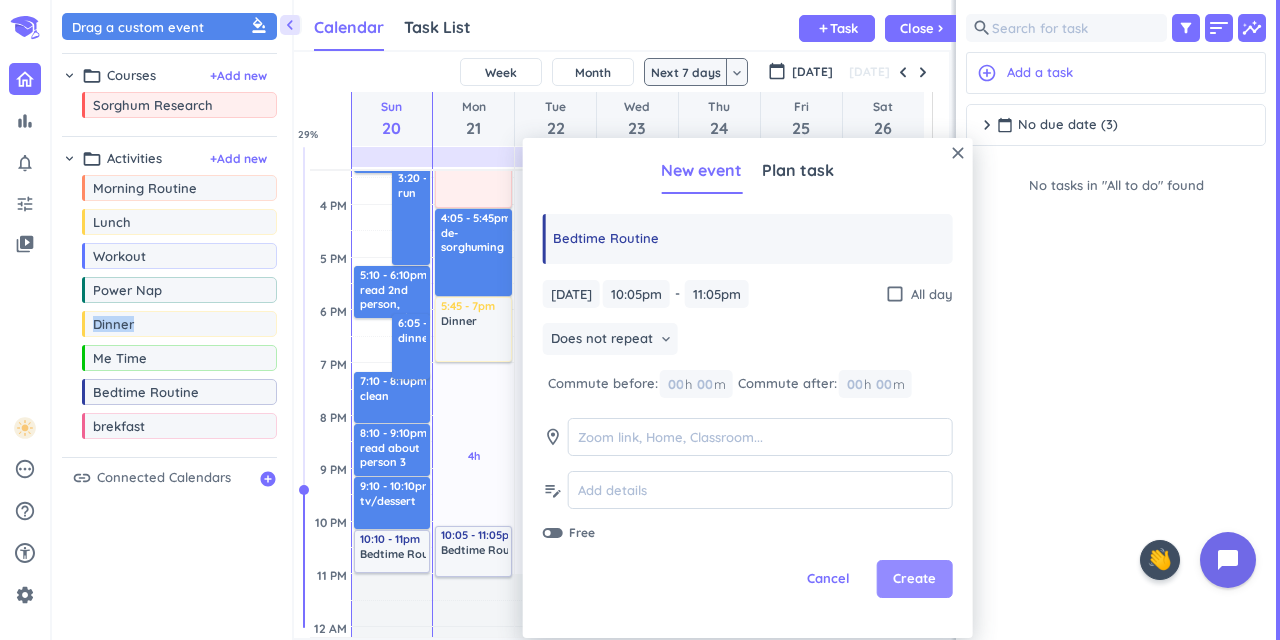 click on "Create" at bounding box center [914, 579] 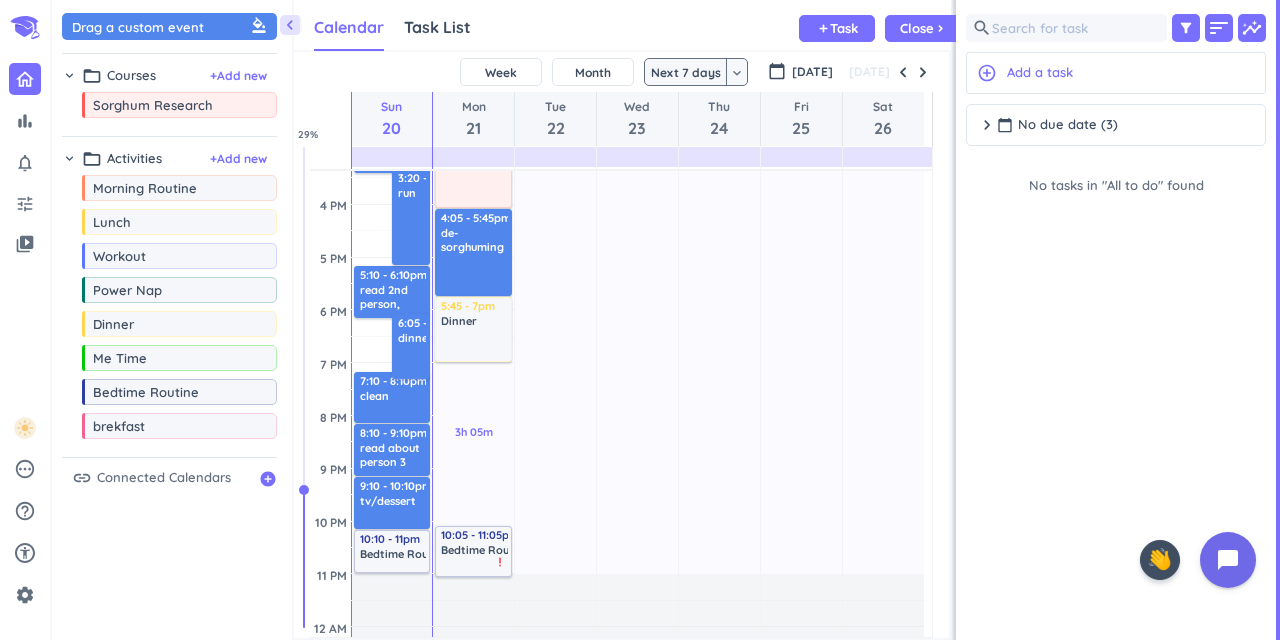 click on "bar_chart notifications_none tune video_library pending help_outline settings" at bounding box center [25, 332] 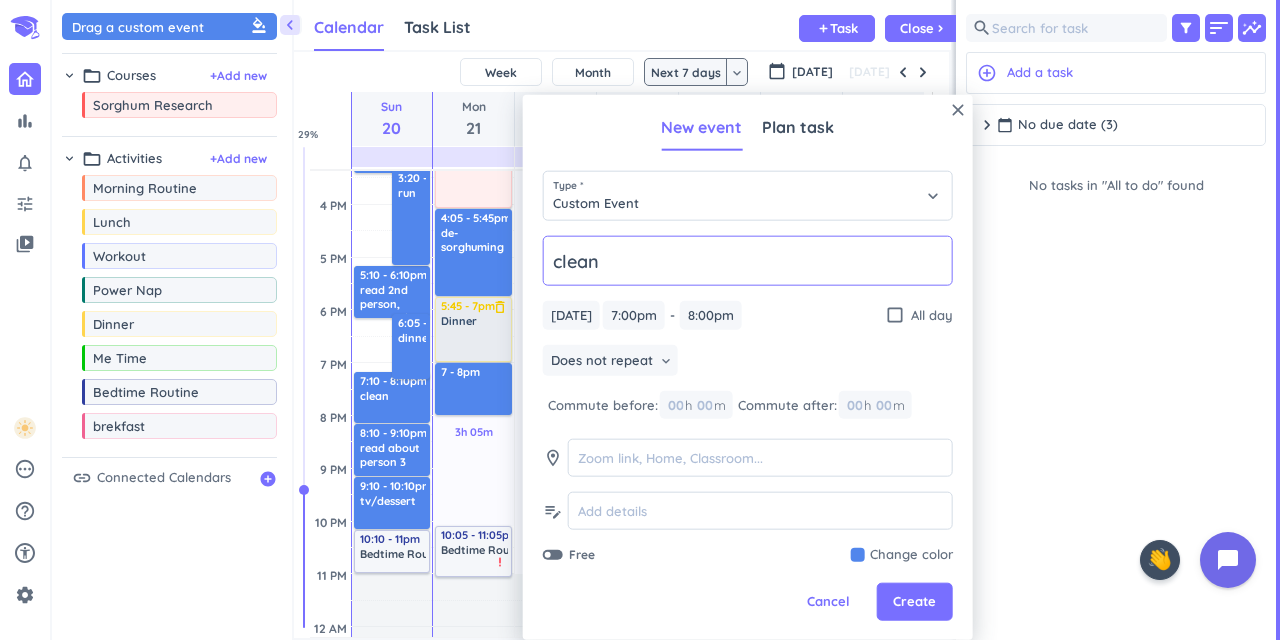 type on "clean" 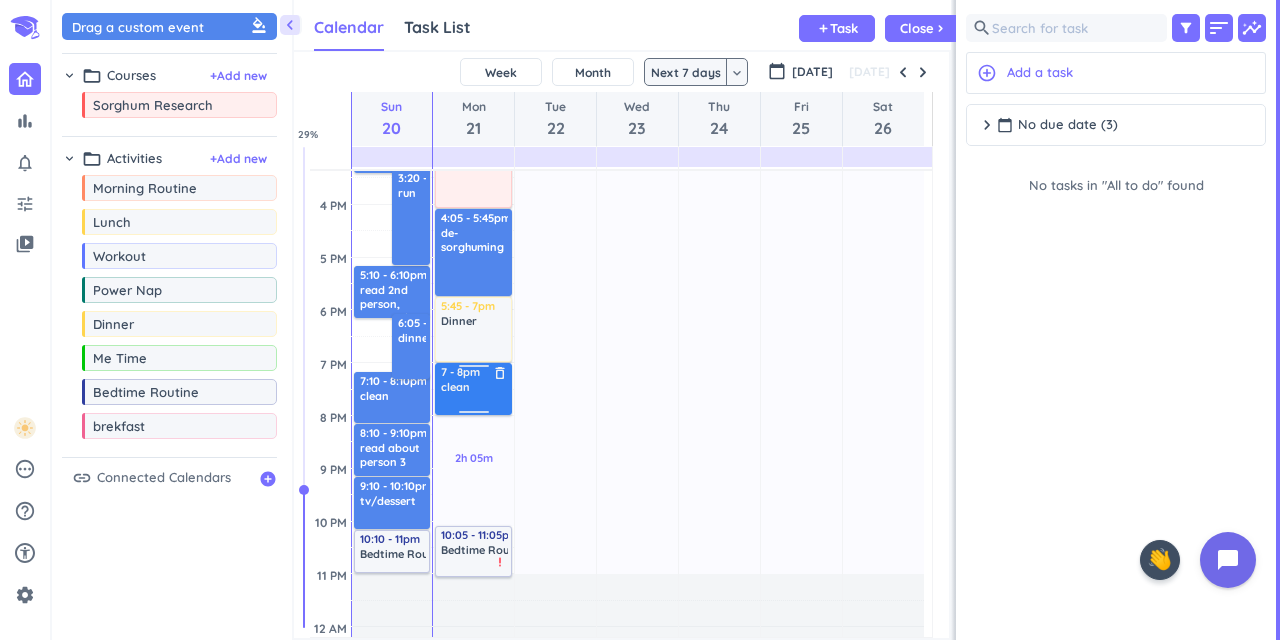click at bounding box center [474, 403] 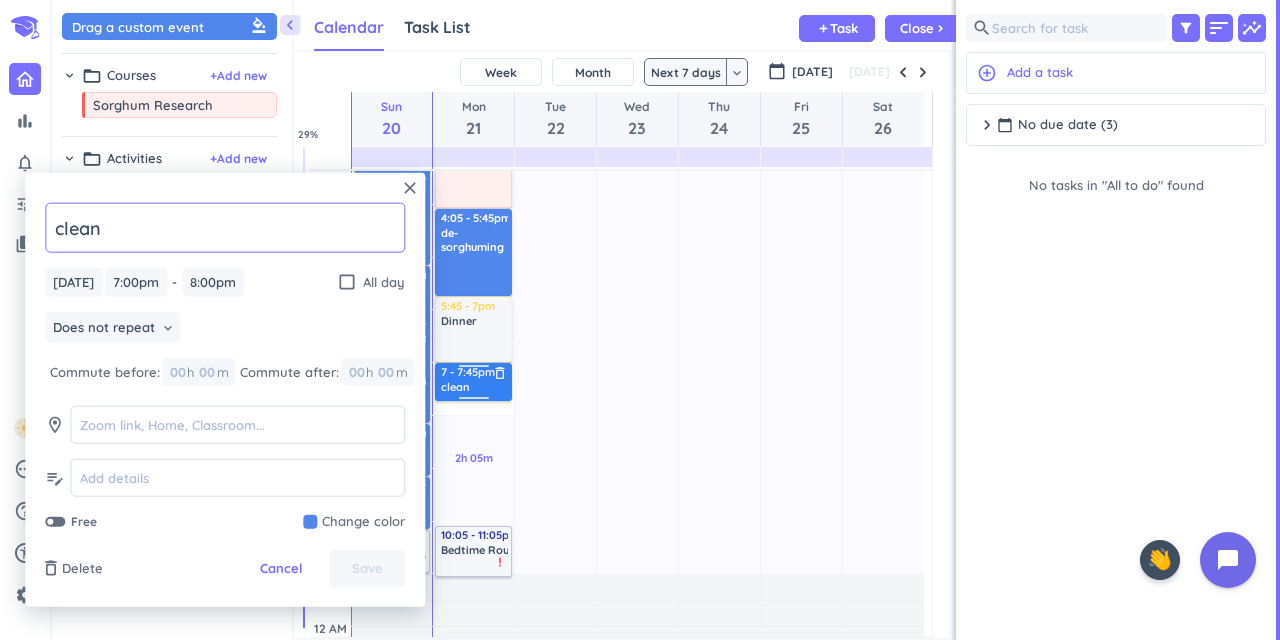 drag, startPoint x: 480, startPoint y: 415, endPoint x: 480, endPoint y: 401, distance: 14 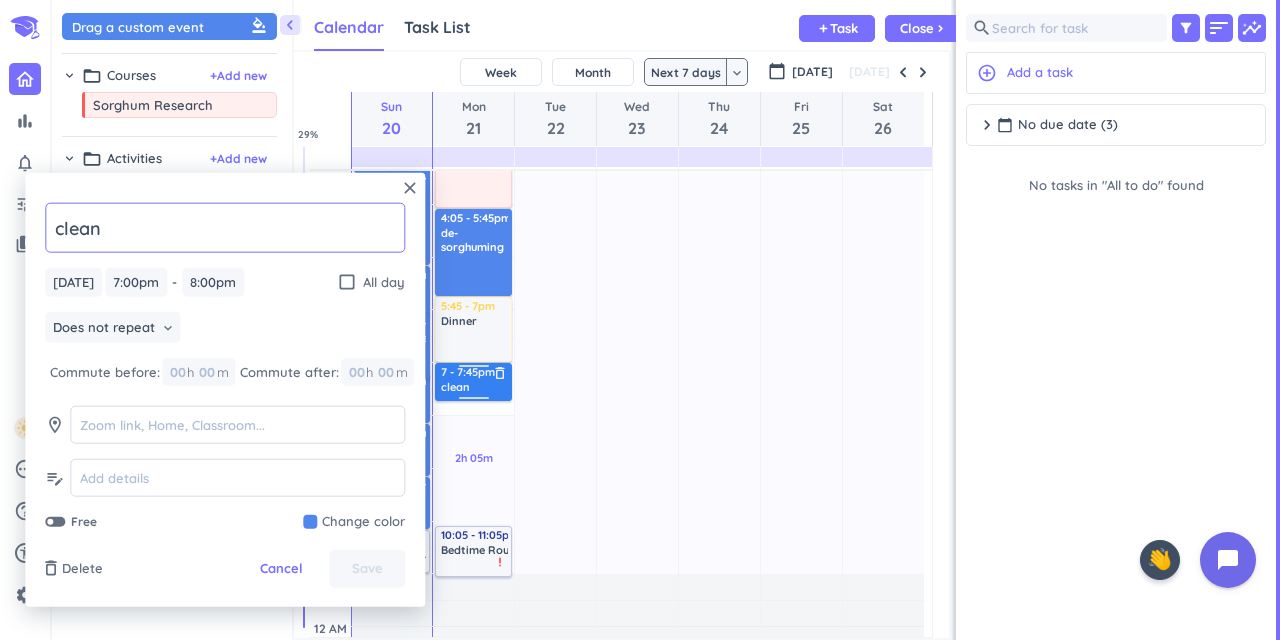 click on "2h 05m Past due Plan Adjust Awake Time Adjust Awake Time 7 - 8am Morning Routine delete_outline 8am - 4:05pm Sorghum Research delete_outline 4:05 - 5:45pm de-sorghuming delete_outline 5:45 - 7pm Dinner delete_outline 7 - 8pm clean delete_outline 10:05 - 11:05pm Bedtime Routine delete_outline priority_high 7 - 7:45pm clean delete_outline" at bounding box center [473, 204] 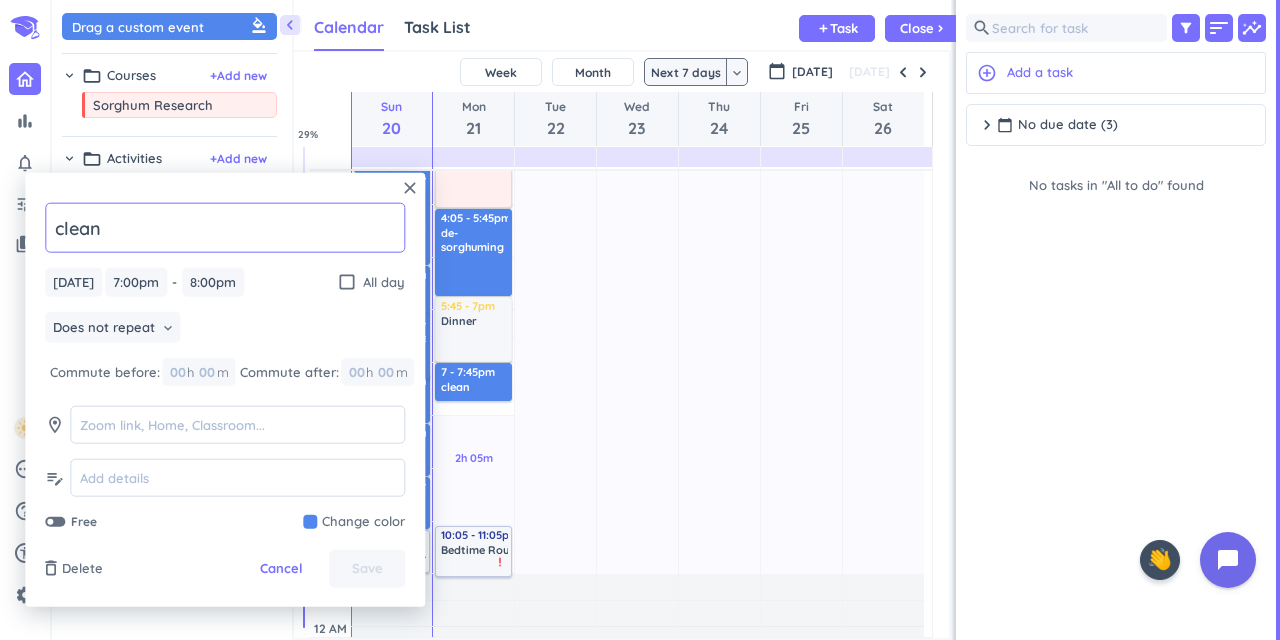 type on "7:45pm" 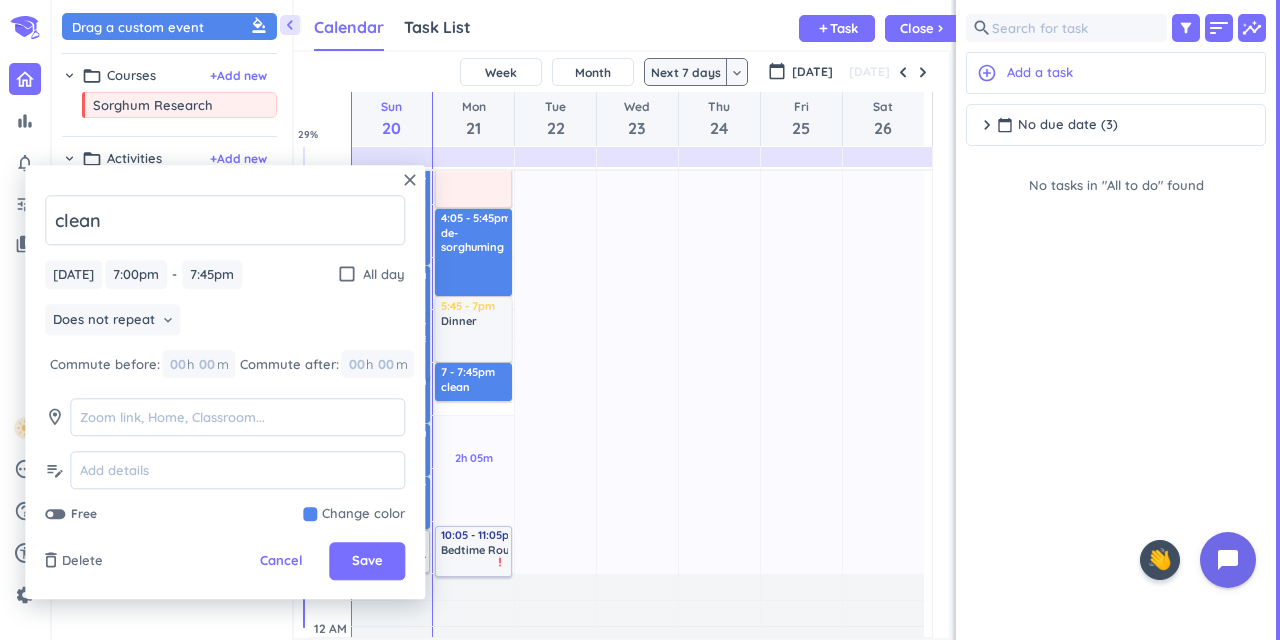 click at bounding box center (637, 402) 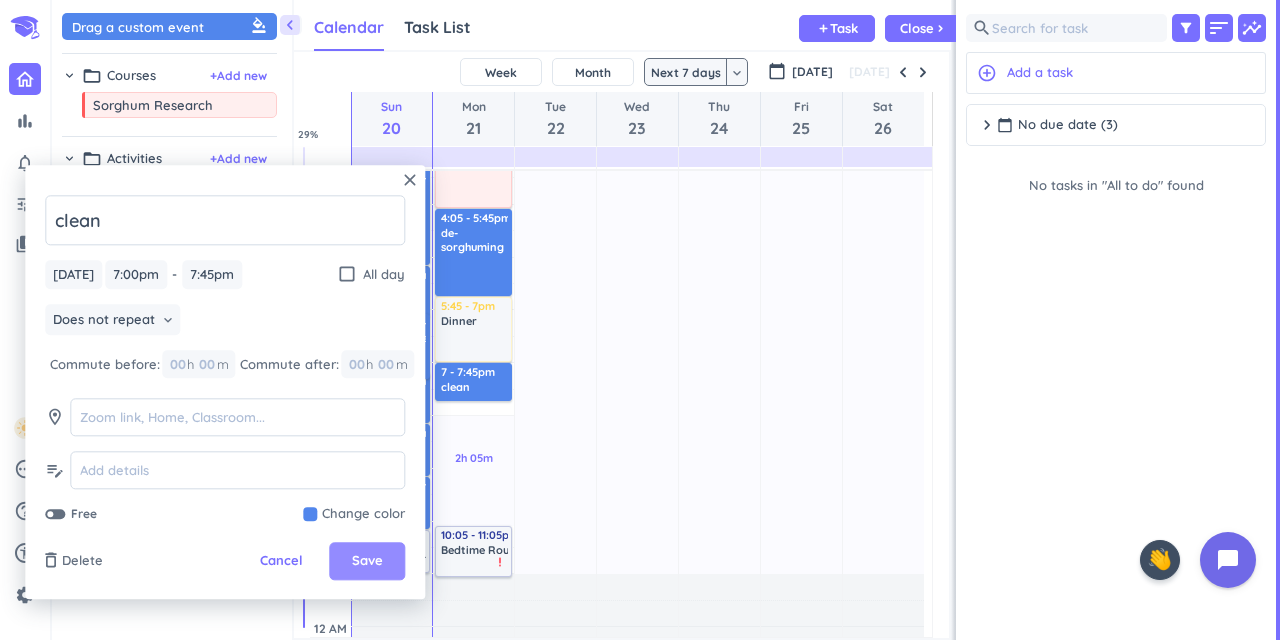 click on "Save" at bounding box center (367, 562) 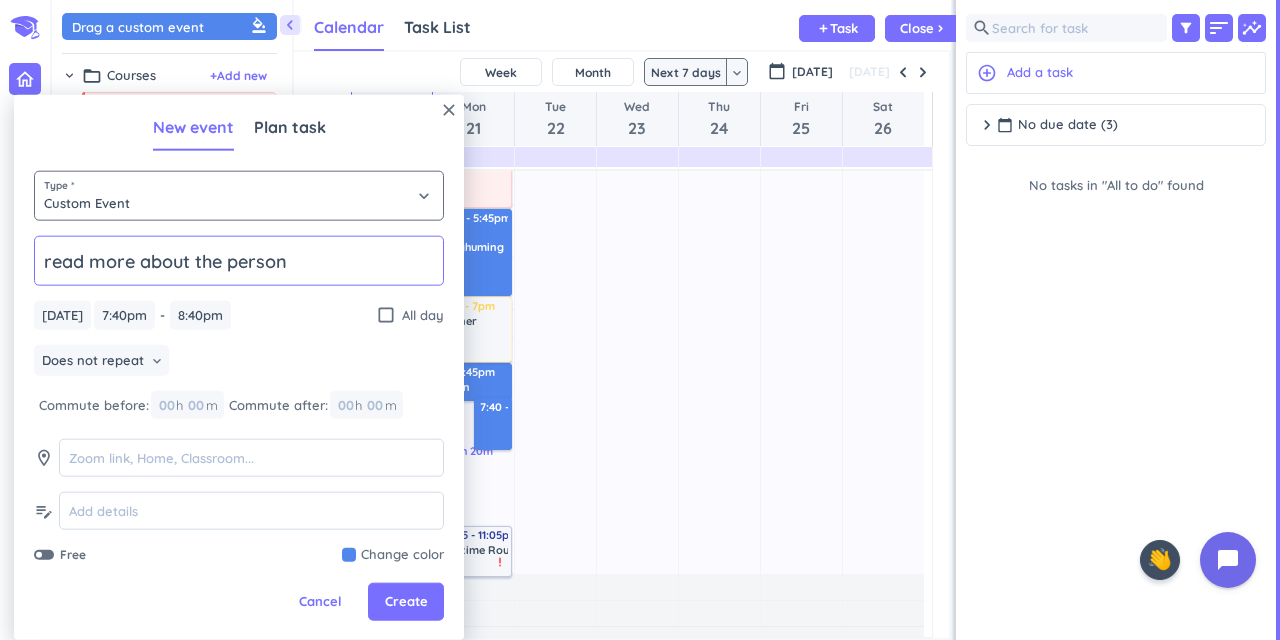 type on "read more about the person" 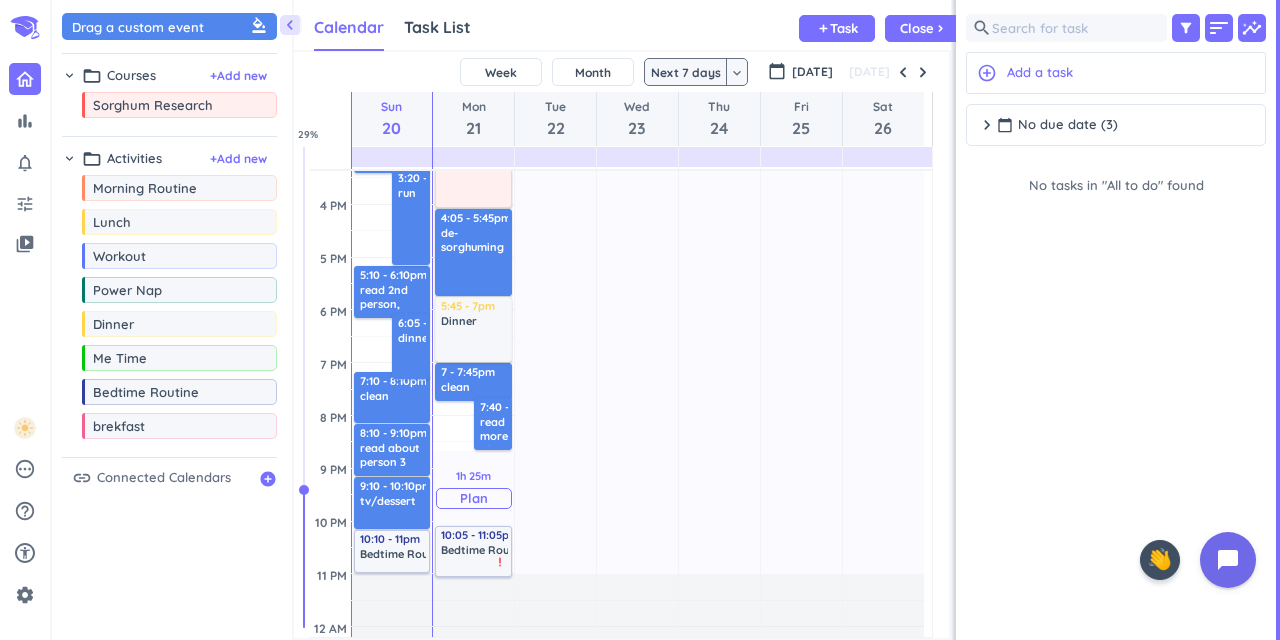 click on "1h 25m Past due Plan" at bounding box center (473, 488) 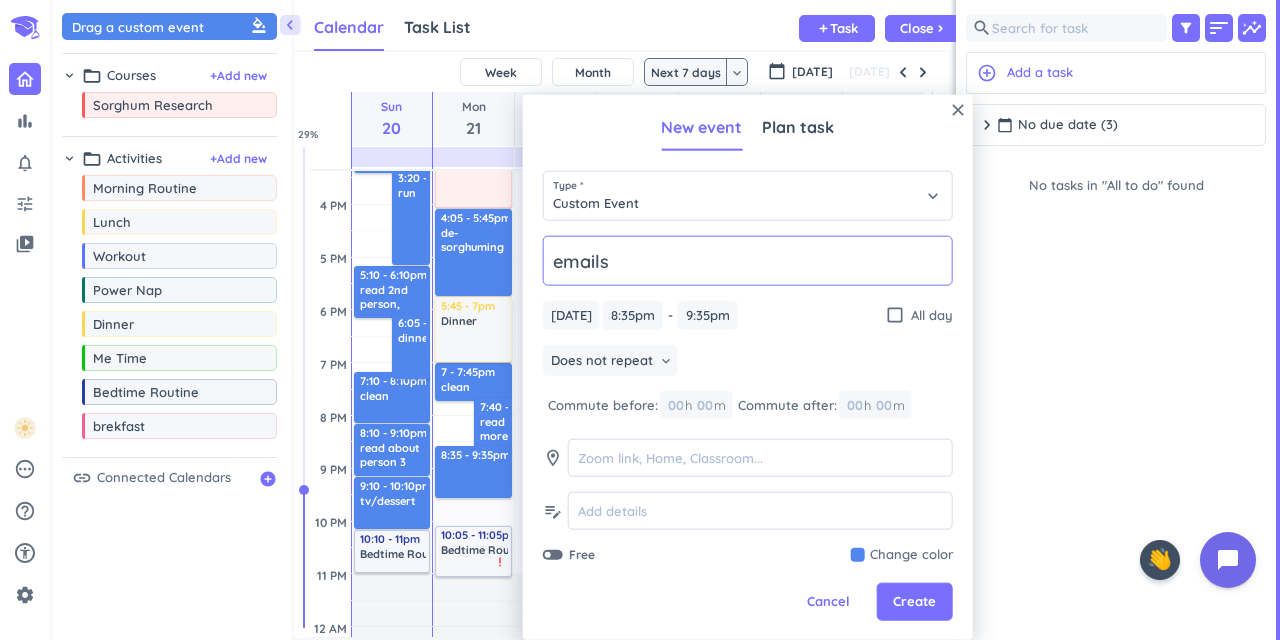 type on "emails" 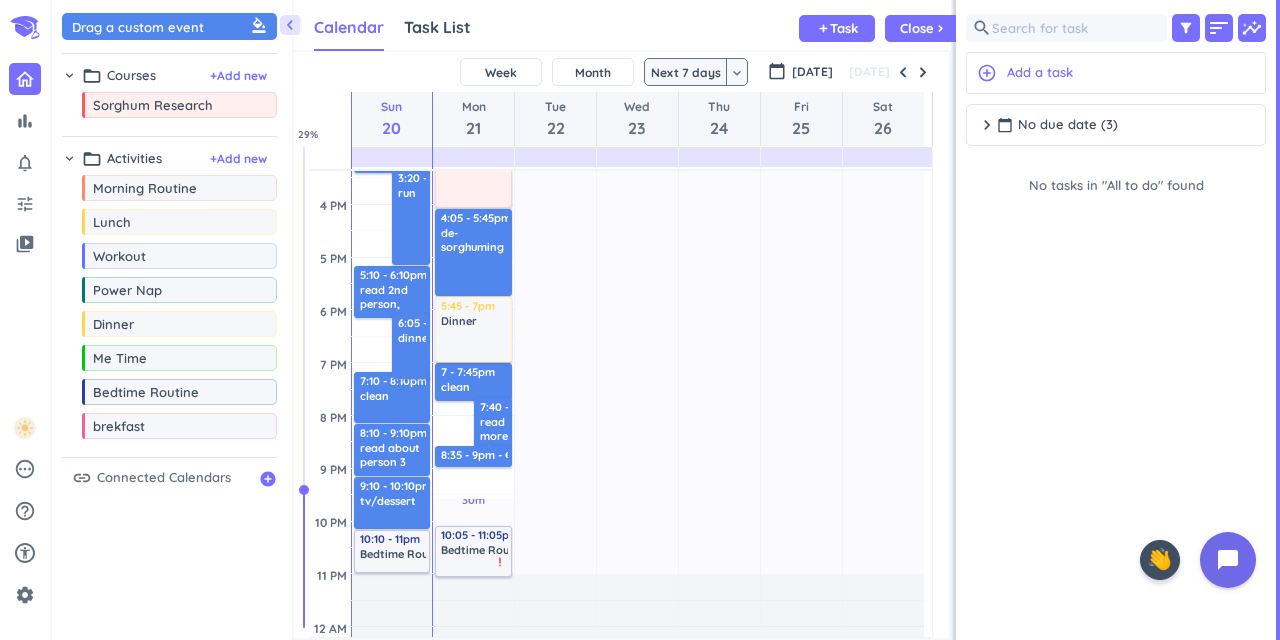 drag, startPoint x: 482, startPoint y: 496, endPoint x: 462, endPoint y: 460, distance: 41.18252 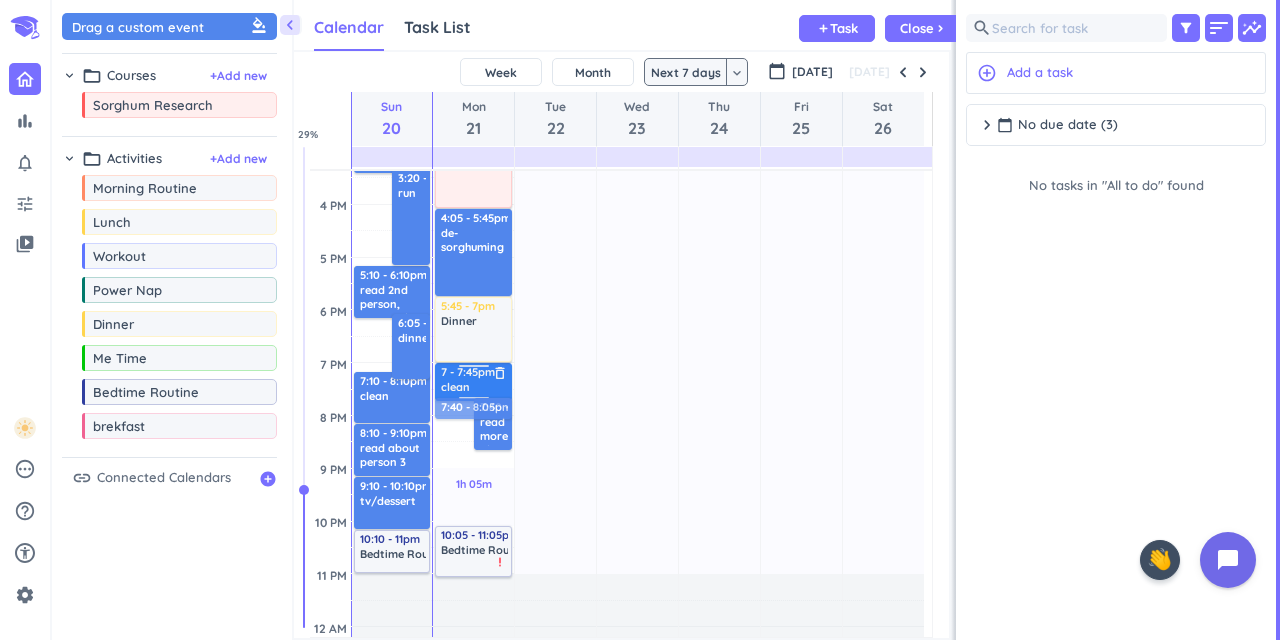 click on "7 - 7:45pm clean delete_outline 7:40 - 8:40pm read more about the person delete_outline 8:35 - 9pm emails delete_outline 7 - 8am Morning Routine delete_outline 8am - 4:05pm Sorghum Research delete_outline 4:05 - 5:45pm de-sorghuming delete_outline 5:45 - 7pm Dinner delete_outline 10:05 - 11:05pm Bedtime Routine delete_outline priority_high" at bounding box center (473, -429) 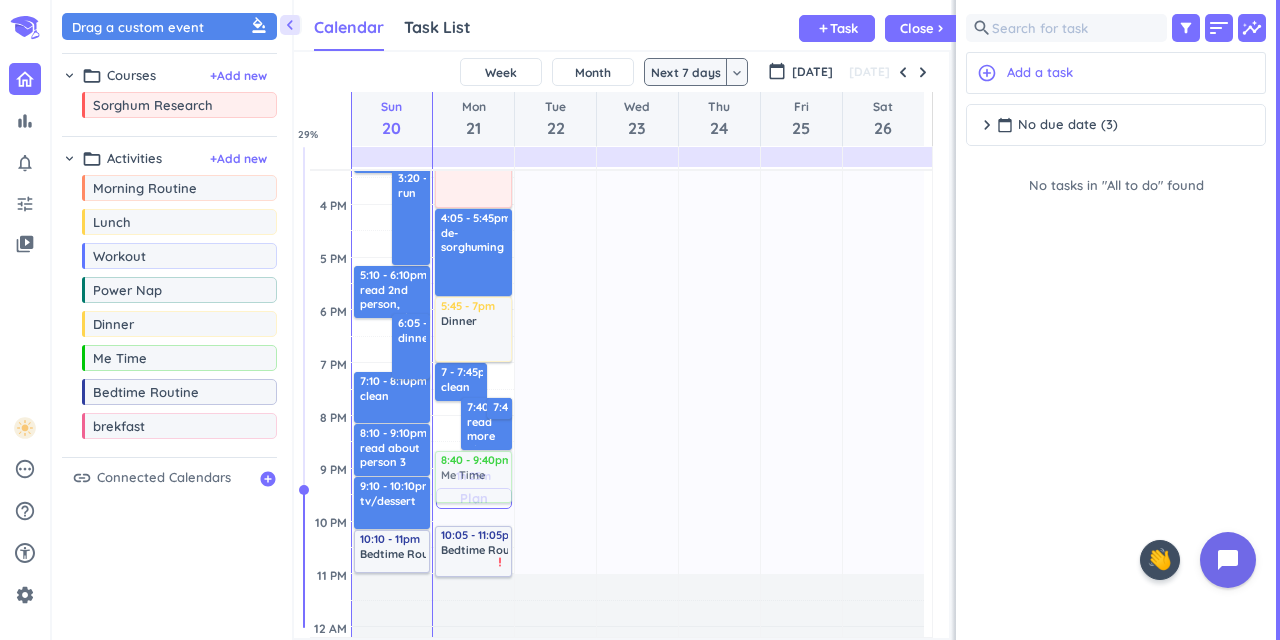 drag, startPoint x: 225, startPoint y: 362, endPoint x: 468, endPoint y: 453, distance: 259.48026 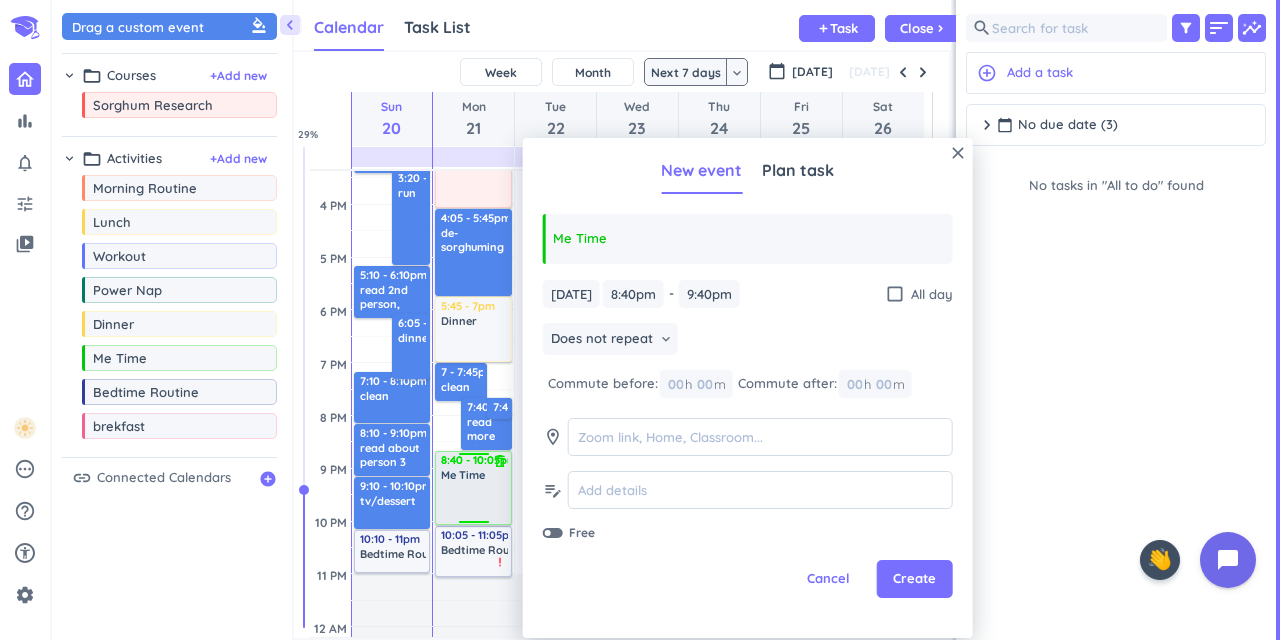 drag, startPoint x: 473, startPoint y: 499, endPoint x: 474, endPoint y: 522, distance: 23.021729 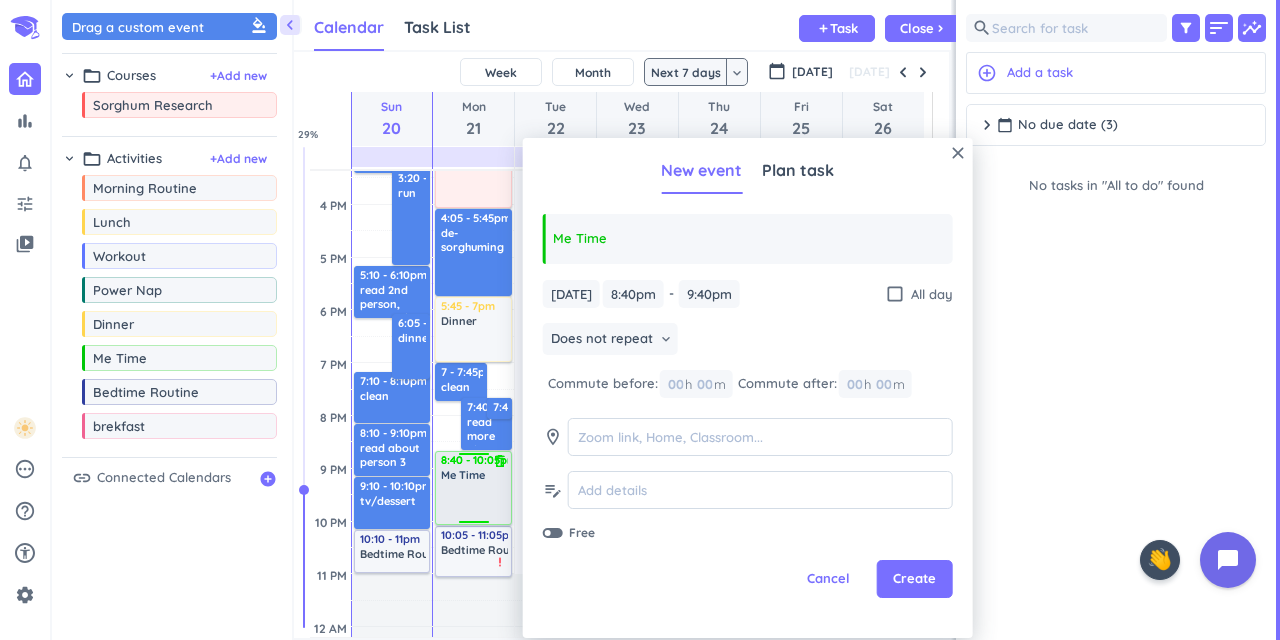 click on "1h 25m Past due Plan Adjust Awake Time Adjust Awake Time 7 - 7:45pm clean delete_outline 7:40 - 8:40pm read more about the person delete_outline 7:40 - 8:05pm emails delete_outline 7 - 8am Morning Routine delete_outline 8am - 4:05pm Sorghum Research delete_outline 4:05 - 5:45pm de-sorghuming delete_outline 5:45 - 7pm Dinner delete_outline 8:40 - 9:40pm Me Time delete_outline 10:05 - 11:05pm Bedtime Routine delete_outline priority_high 8:40 - 10:05pm Me Time delete_outline" at bounding box center (473, 204) 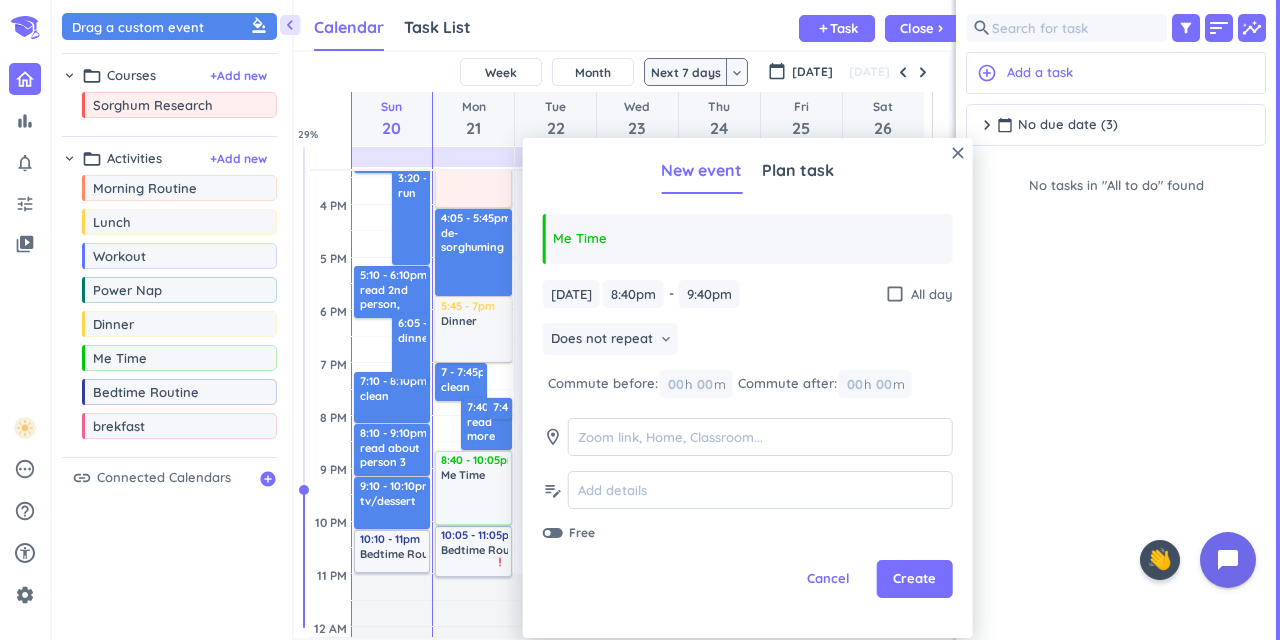 type on "10:05pm" 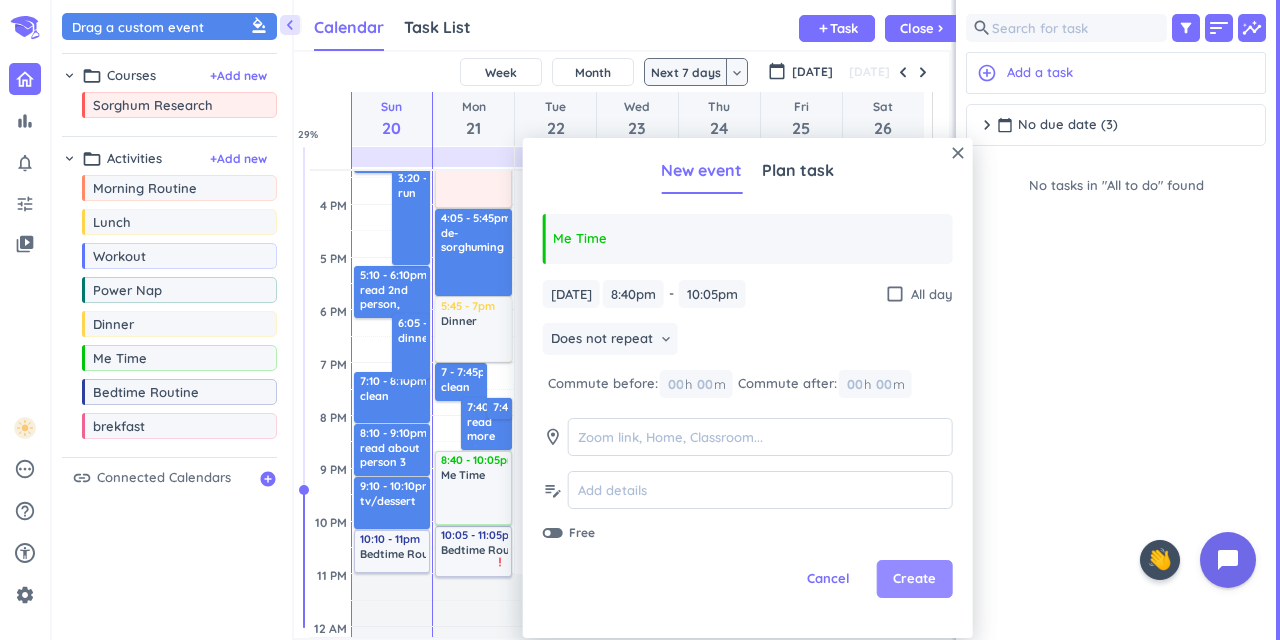 click on "Create" at bounding box center (915, 579) 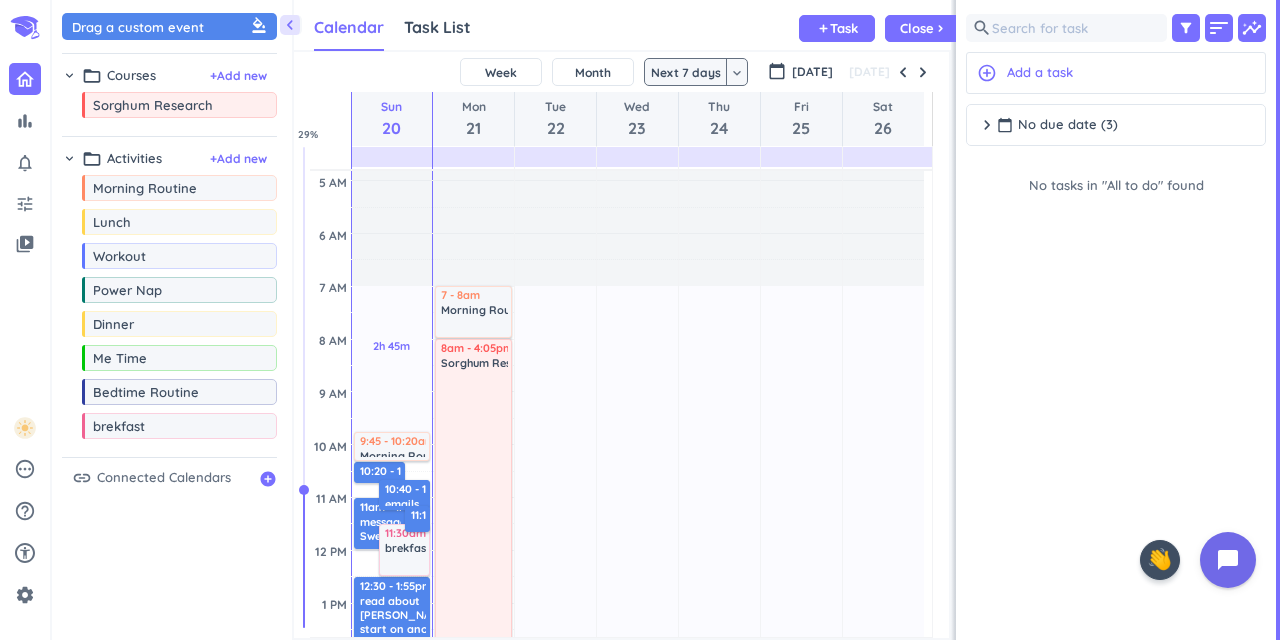 scroll, scrollTop: 0, scrollLeft: 0, axis: both 